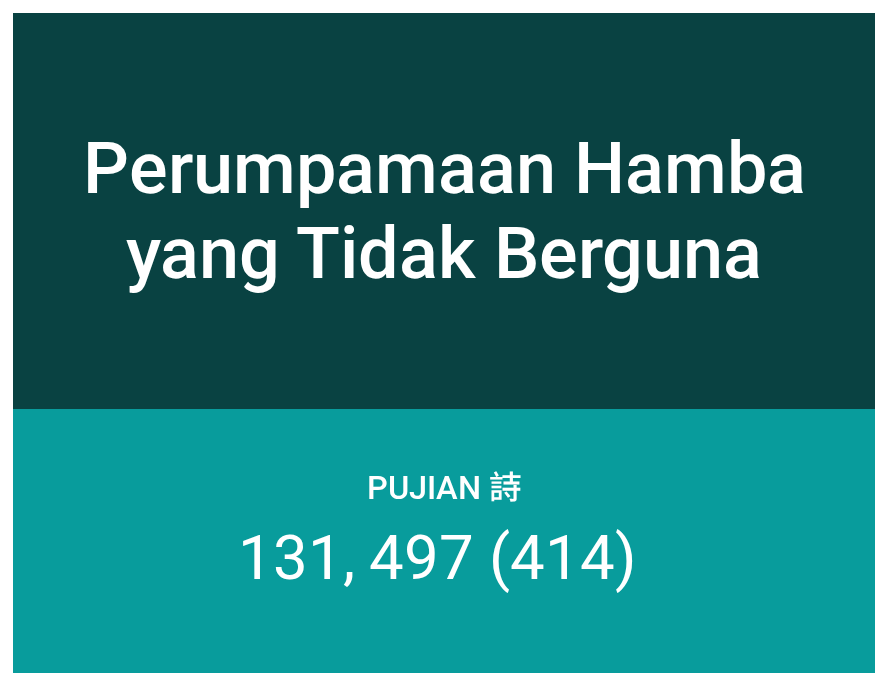 scroll, scrollTop: 0, scrollLeft: 0, axis: both 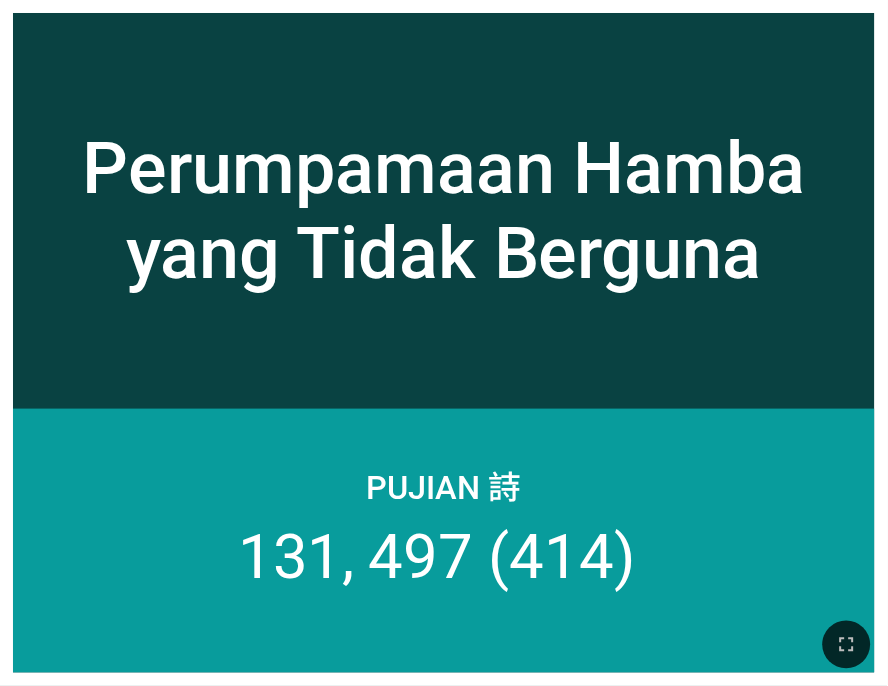 drag, startPoint x: 603, startPoint y: 41, endPoint x: 1123, endPoint y: 278, distance: 571.46216 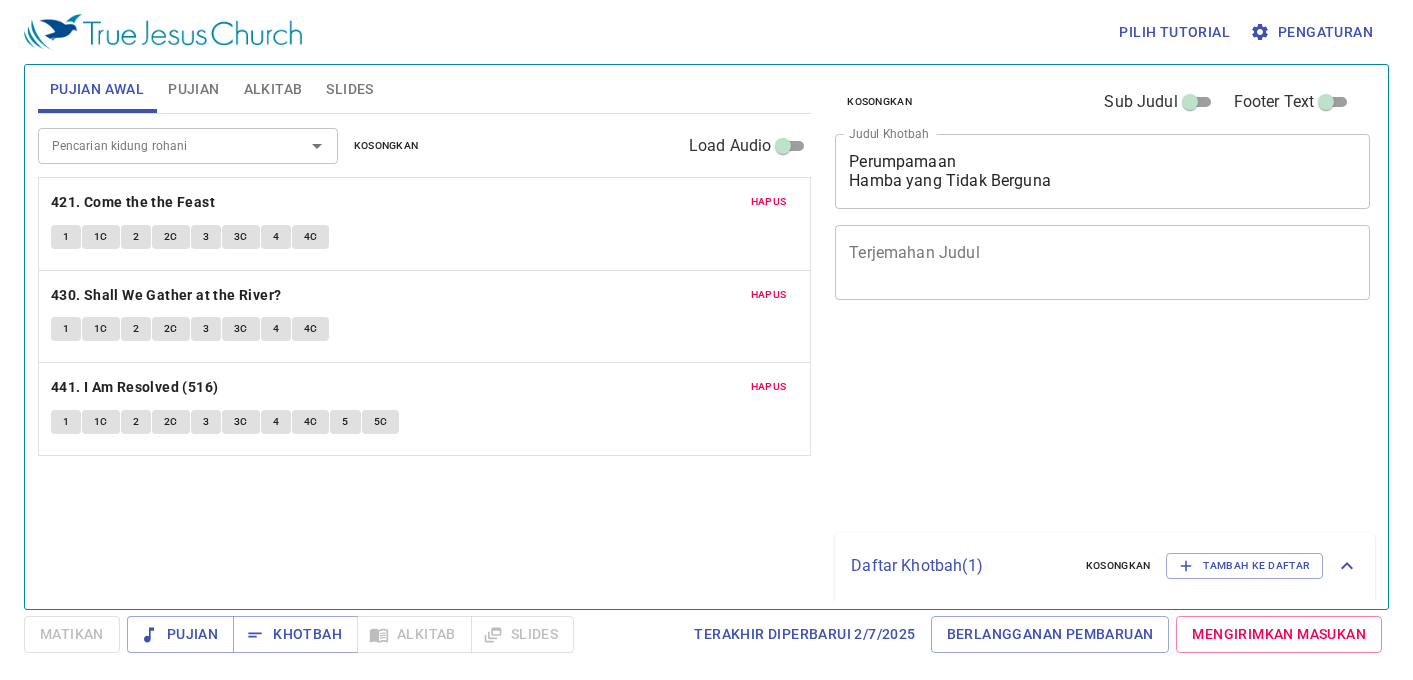 scroll, scrollTop: 0, scrollLeft: 0, axis: both 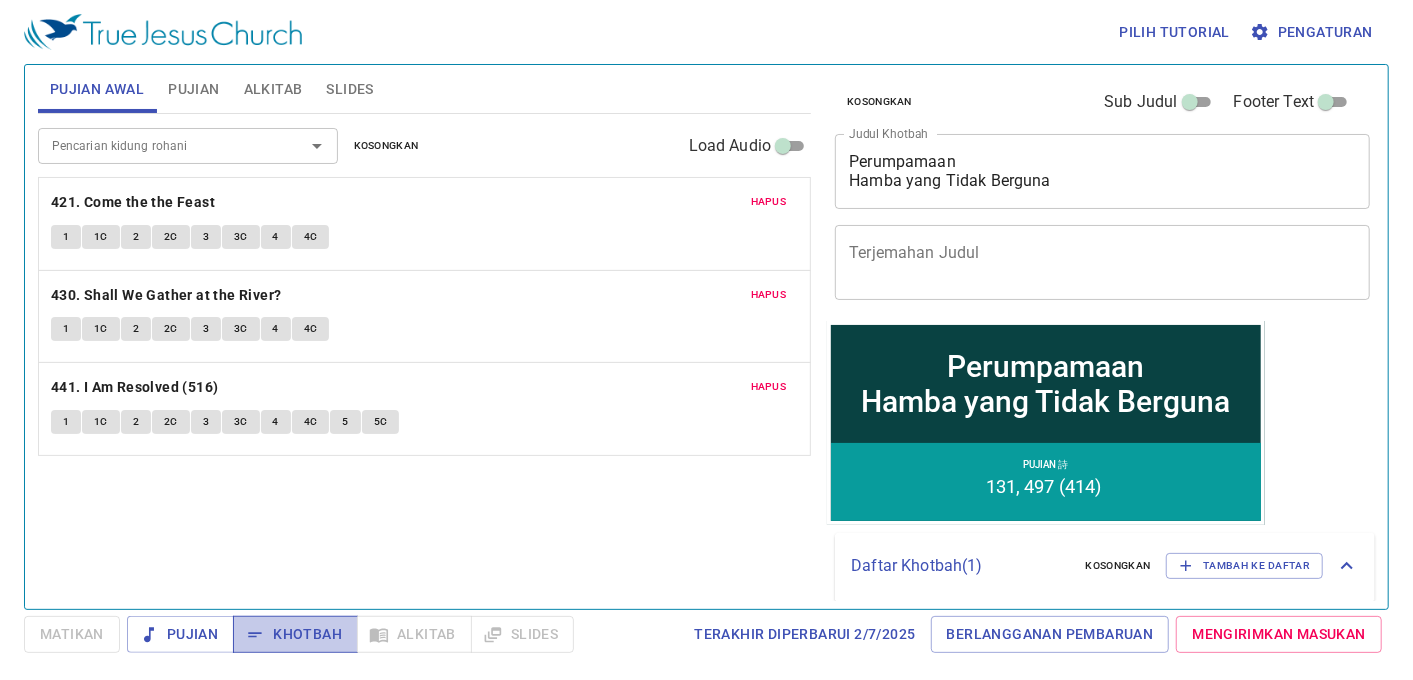click on "Khotbah" at bounding box center [295, 634] 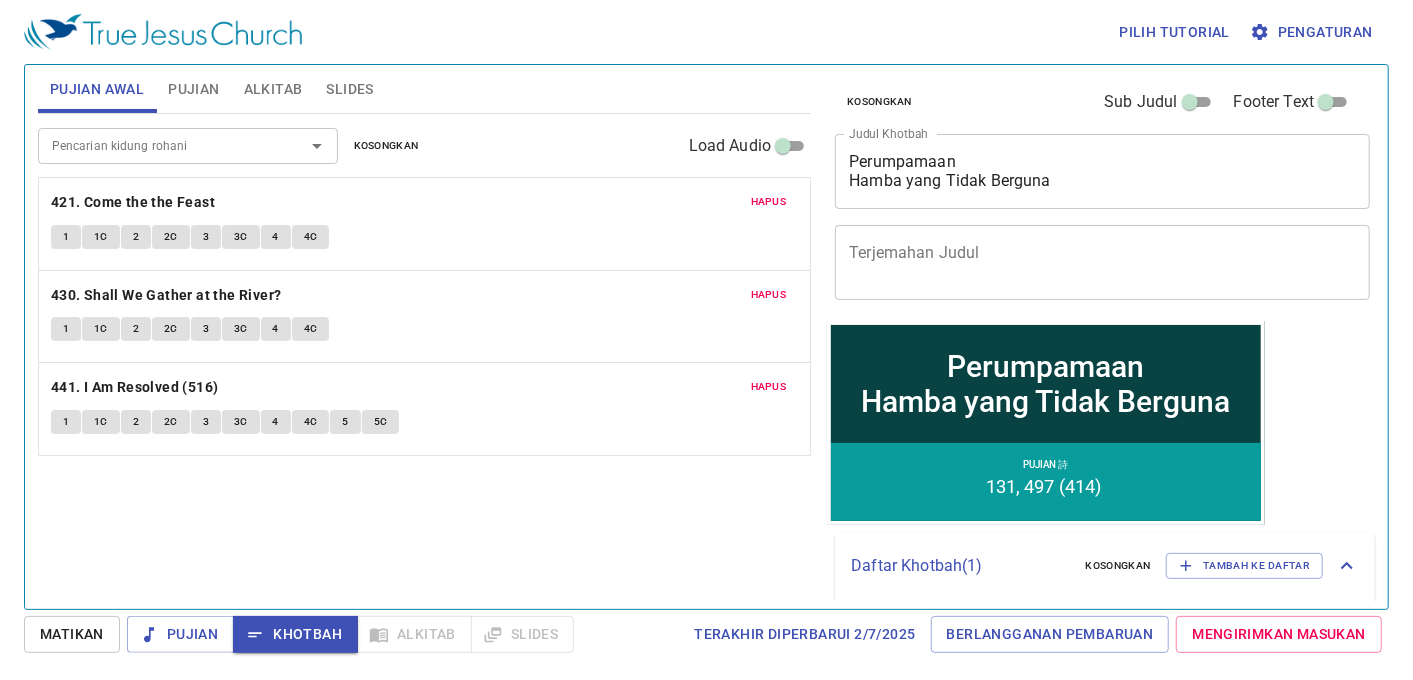 click on "Slides" at bounding box center [349, 89] 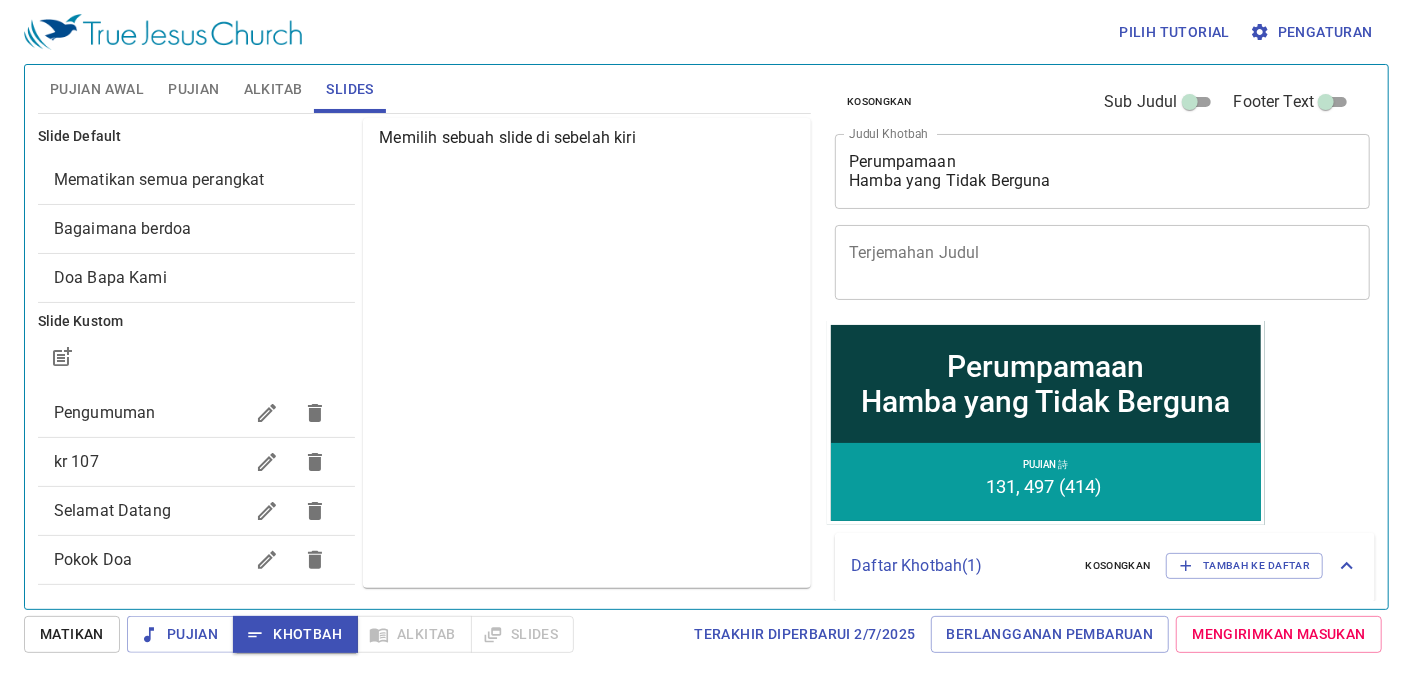 click on "Pengumuman" at bounding box center (149, 413) 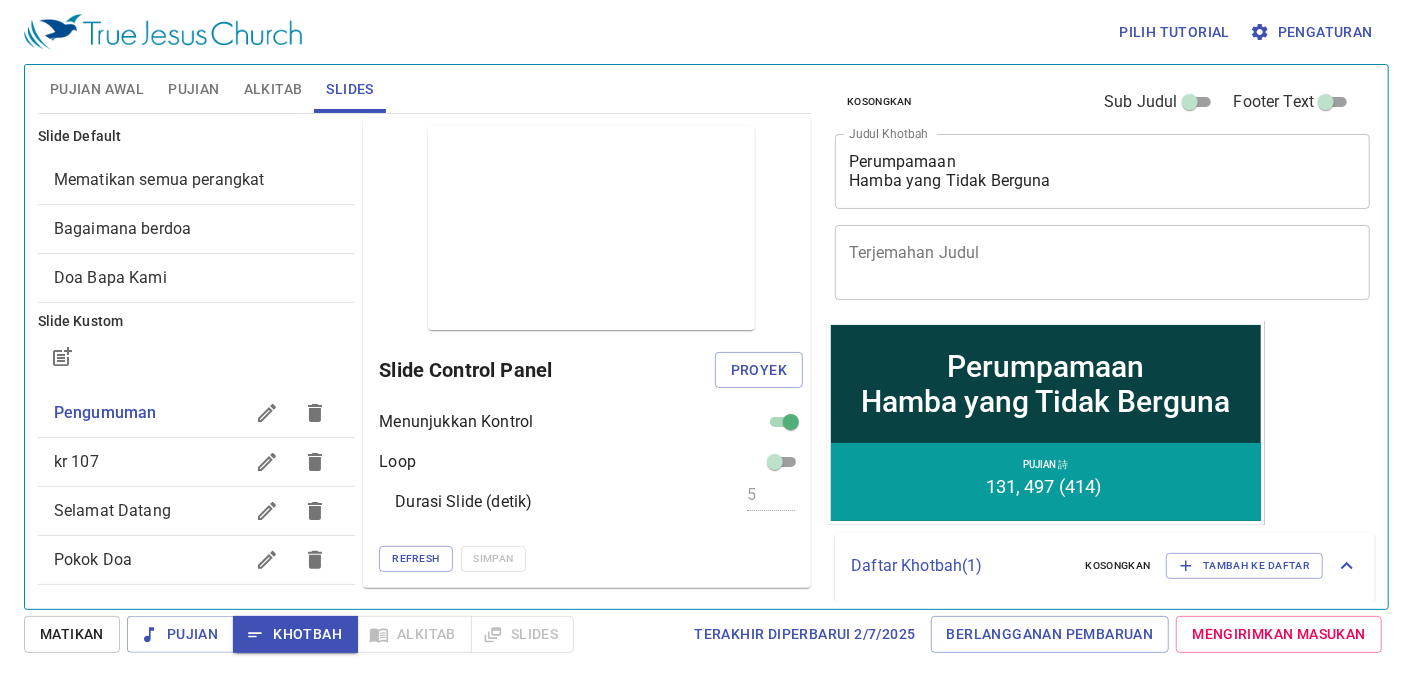 click on "Pokok Doa" at bounding box center (149, 560) 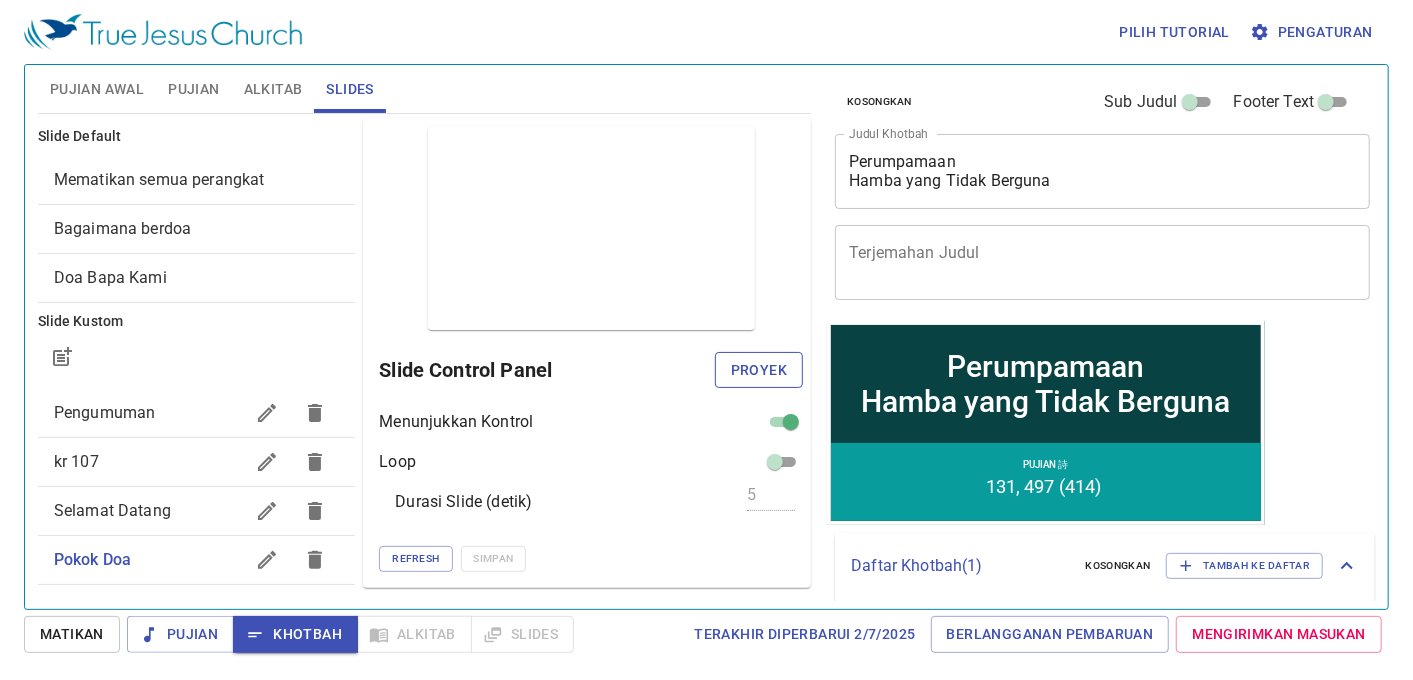 click on "Proyek" at bounding box center [759, 370] 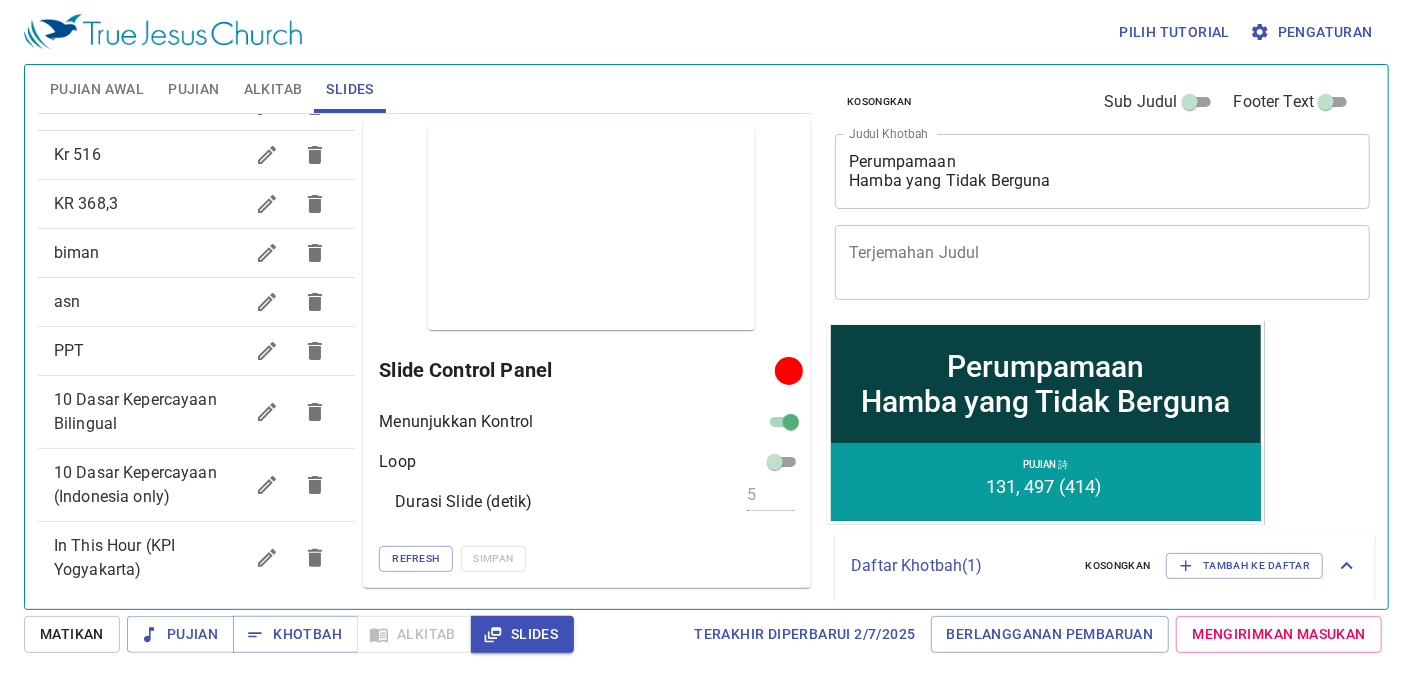 scroll, scrollTop: 525, scrollLeft: 0, axis: vertical 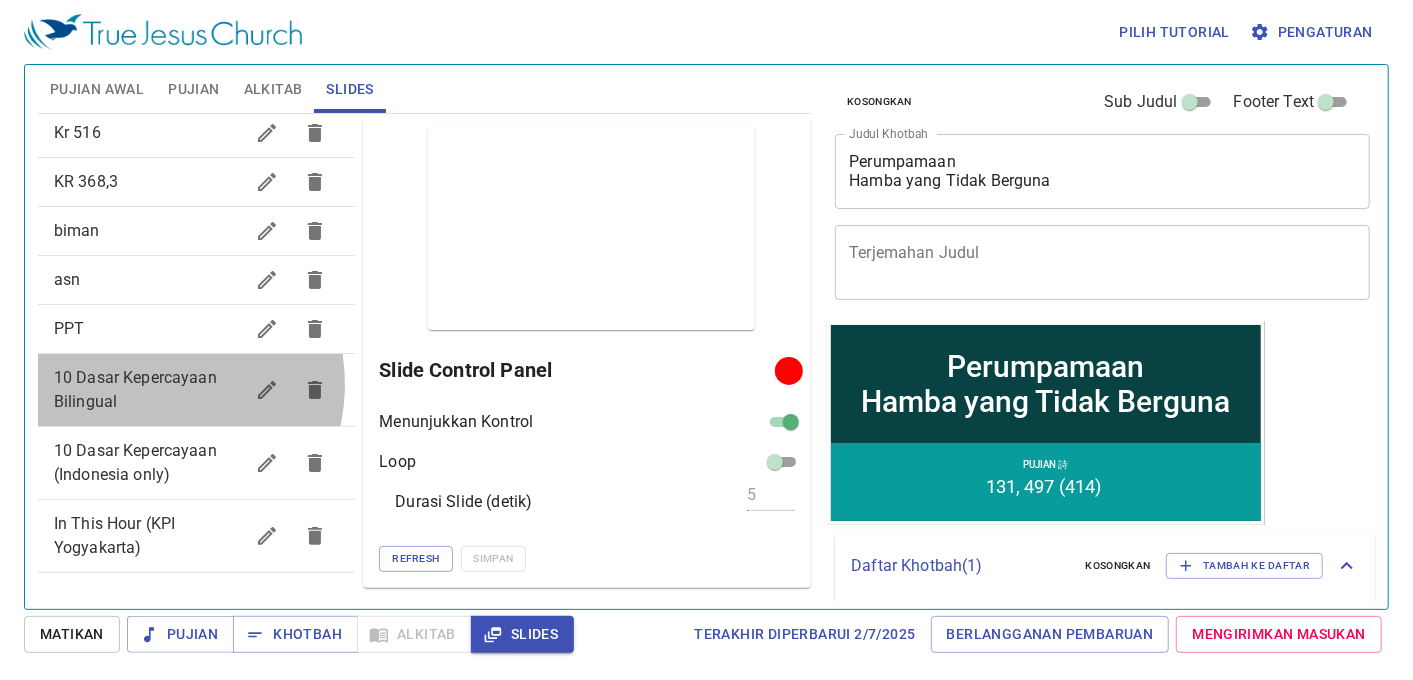 click on "10 Dasar Kepercayaan Bilingual" at bounding box center [135, 389] 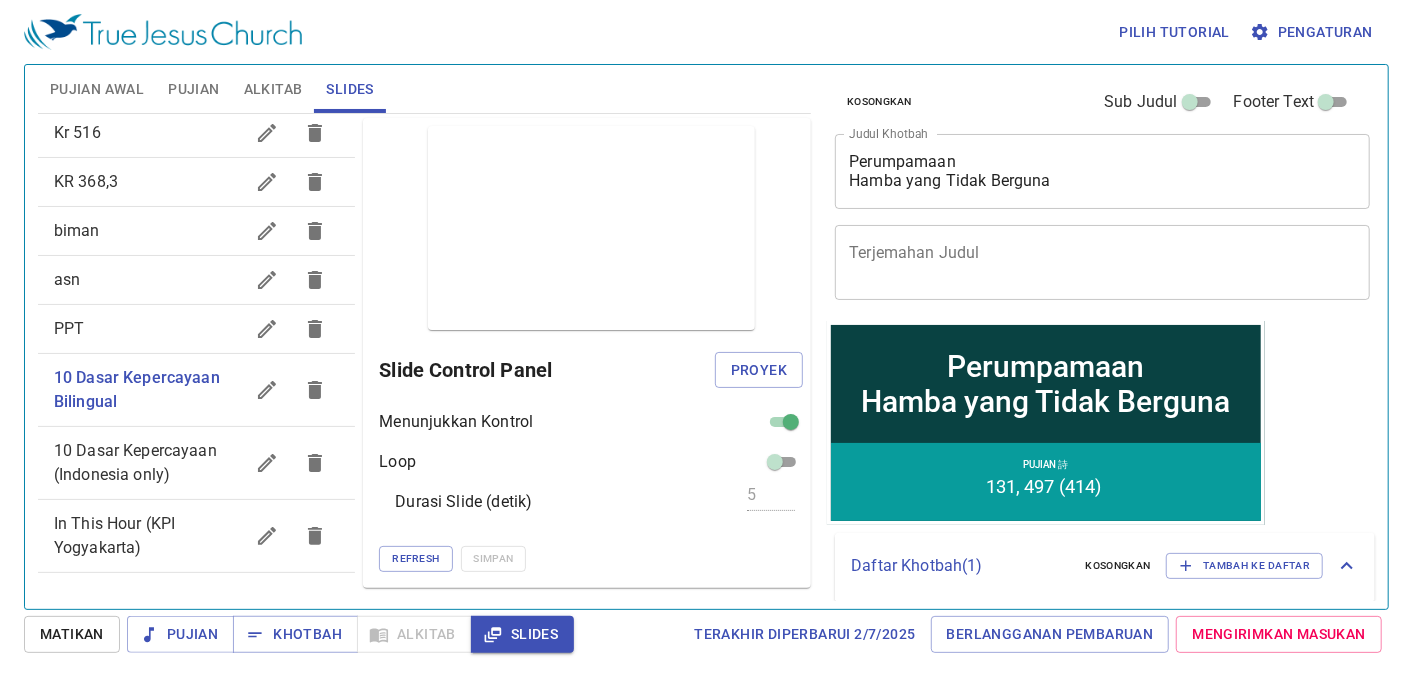 click on "Pujian Awal" at bounding box center (97, 89) 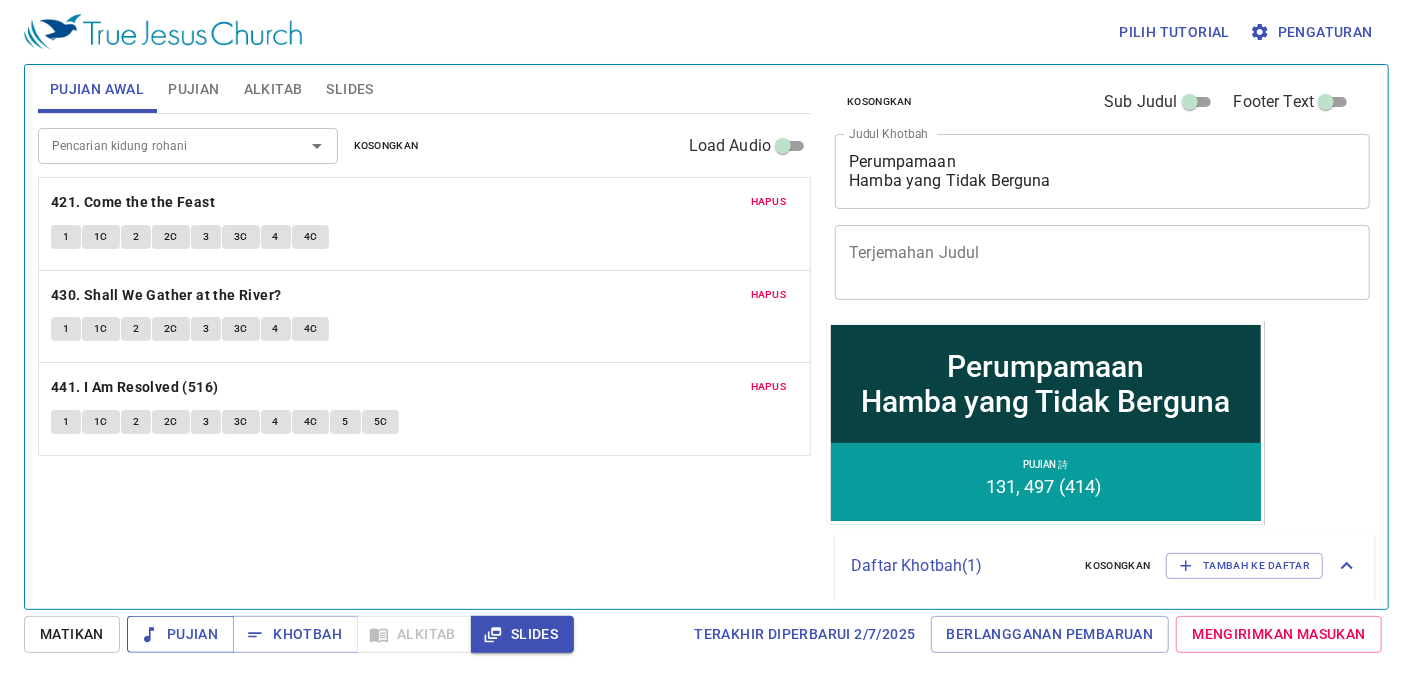 click on "Pujian" at bounding box center [180, 634] 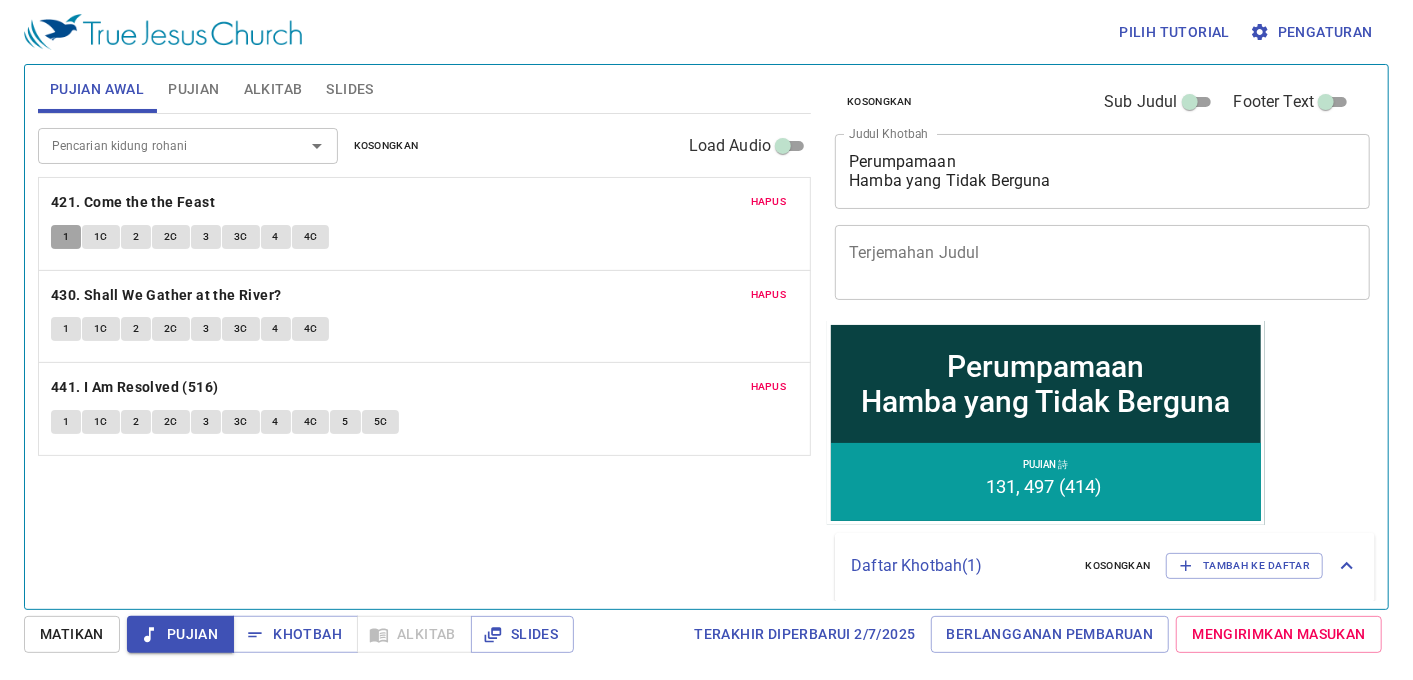 click on "1" at bounding box center (66, 237) 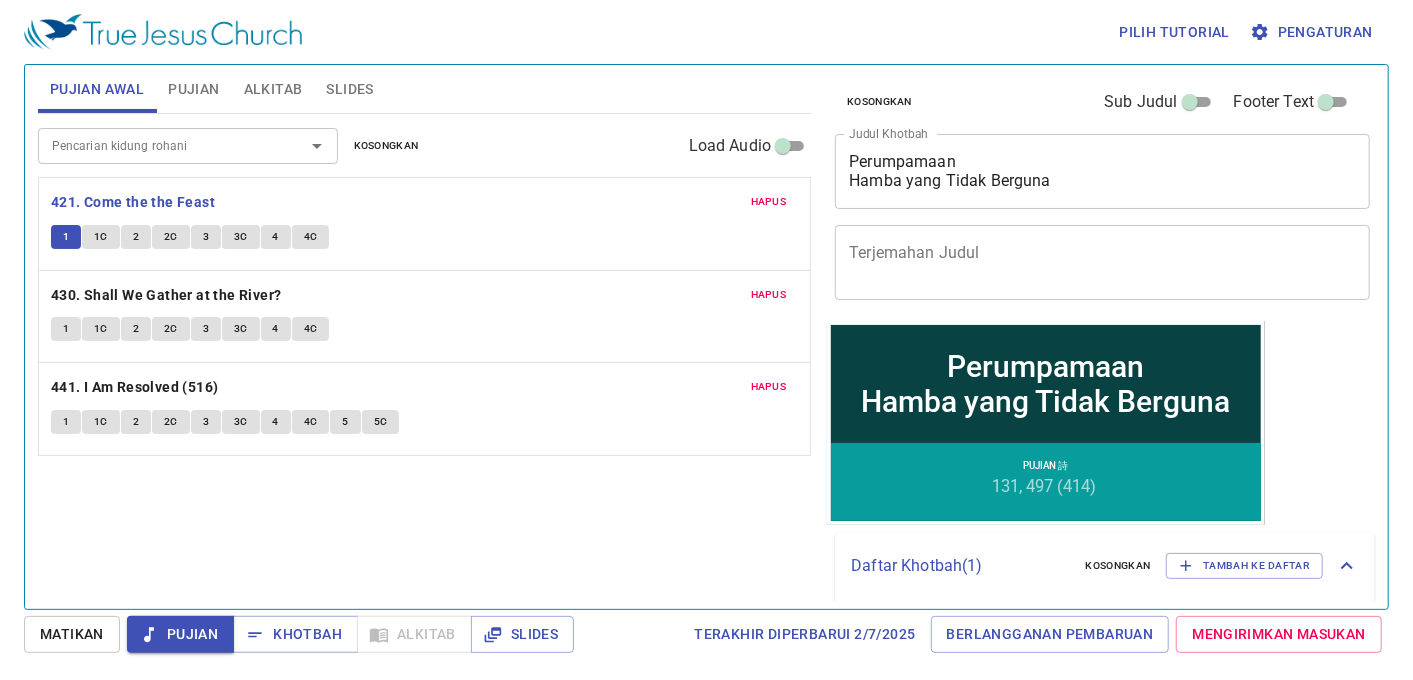 type 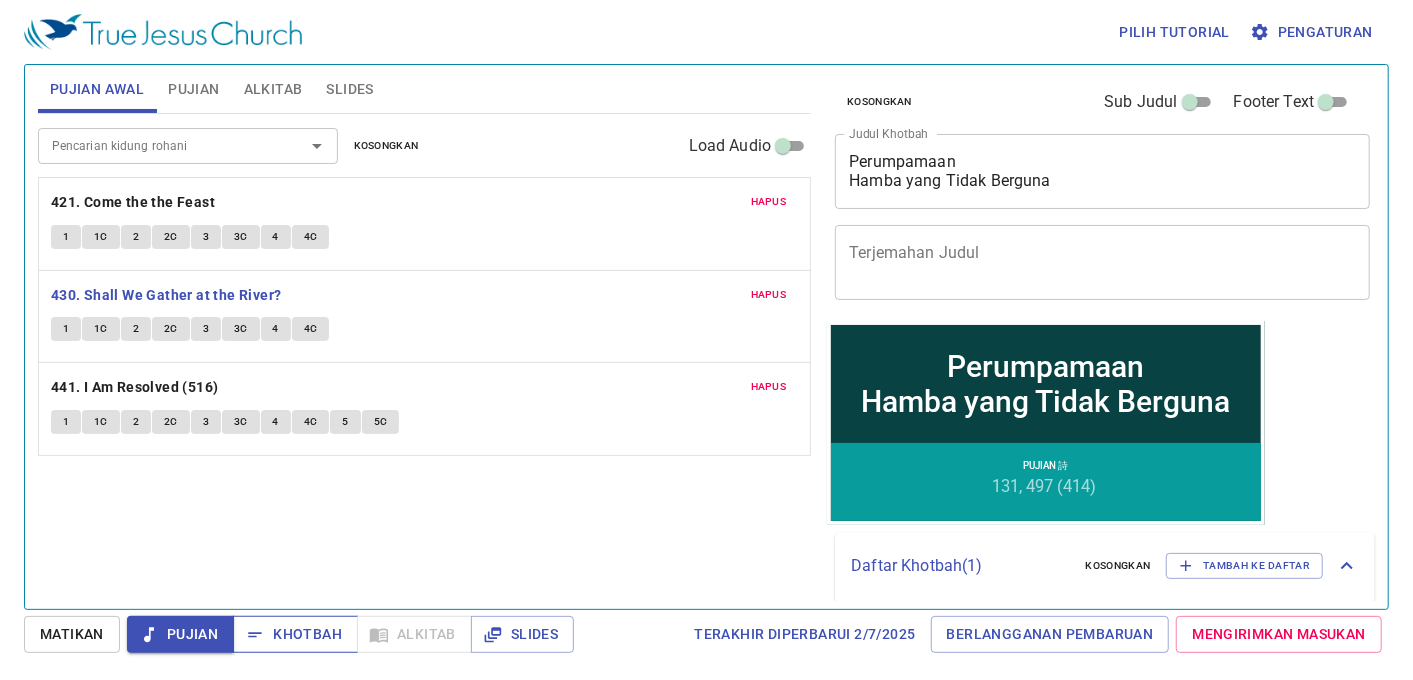 click on "Khotbah" at bounding box center (295, 634) 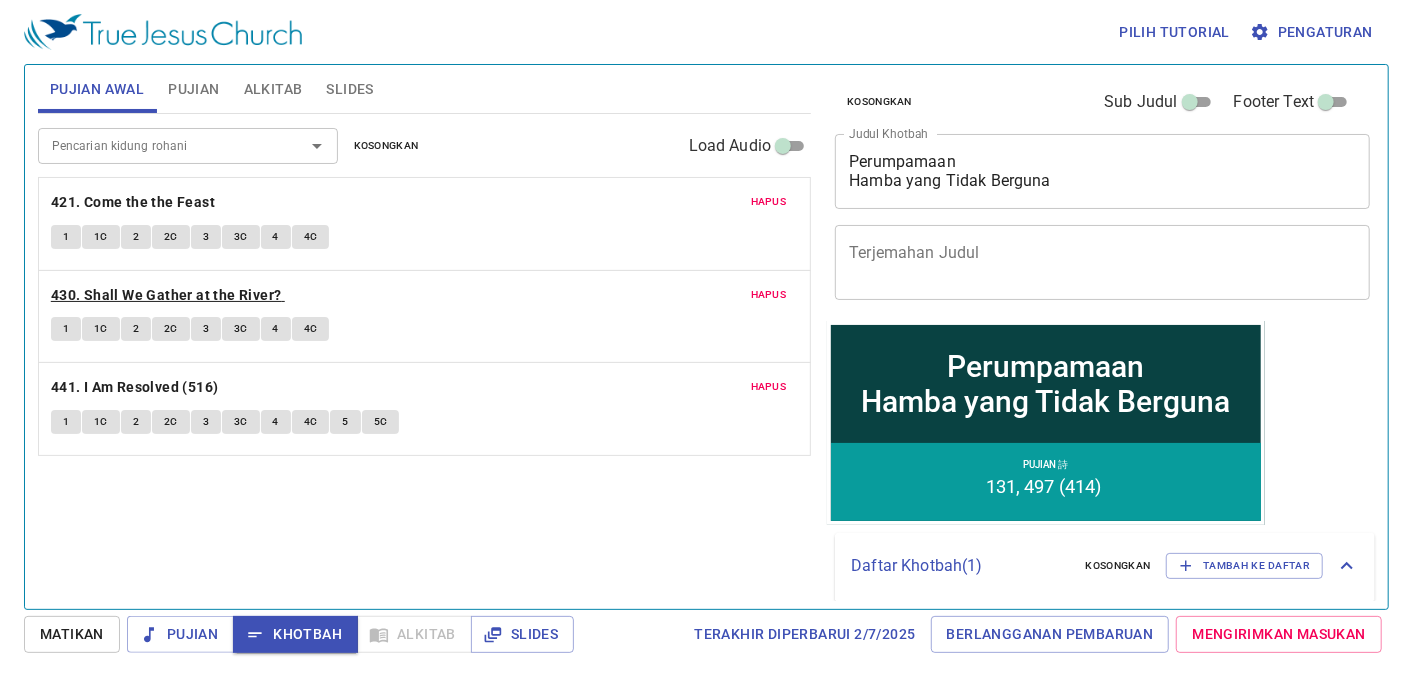 click on "430. Shall We Gather at the River?" at bounding box center (166, 295) 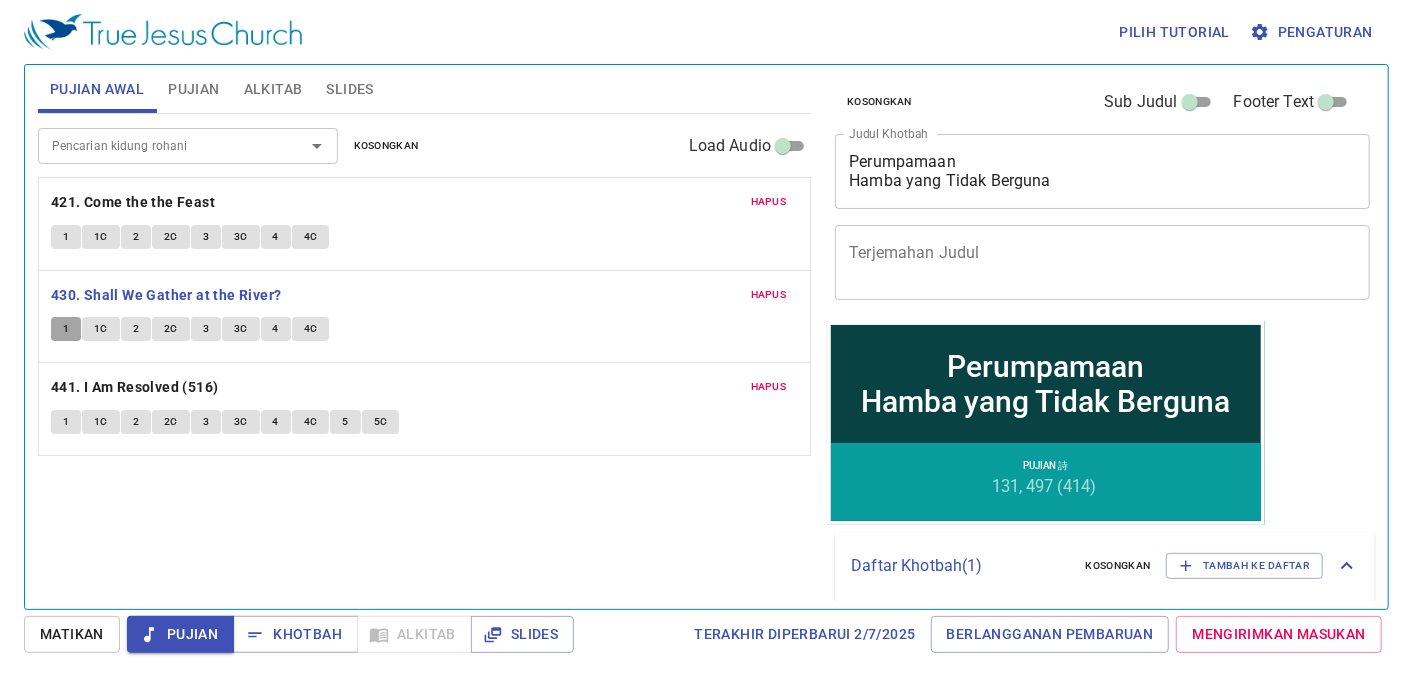 click on "1" at bounding box center (66, 329) 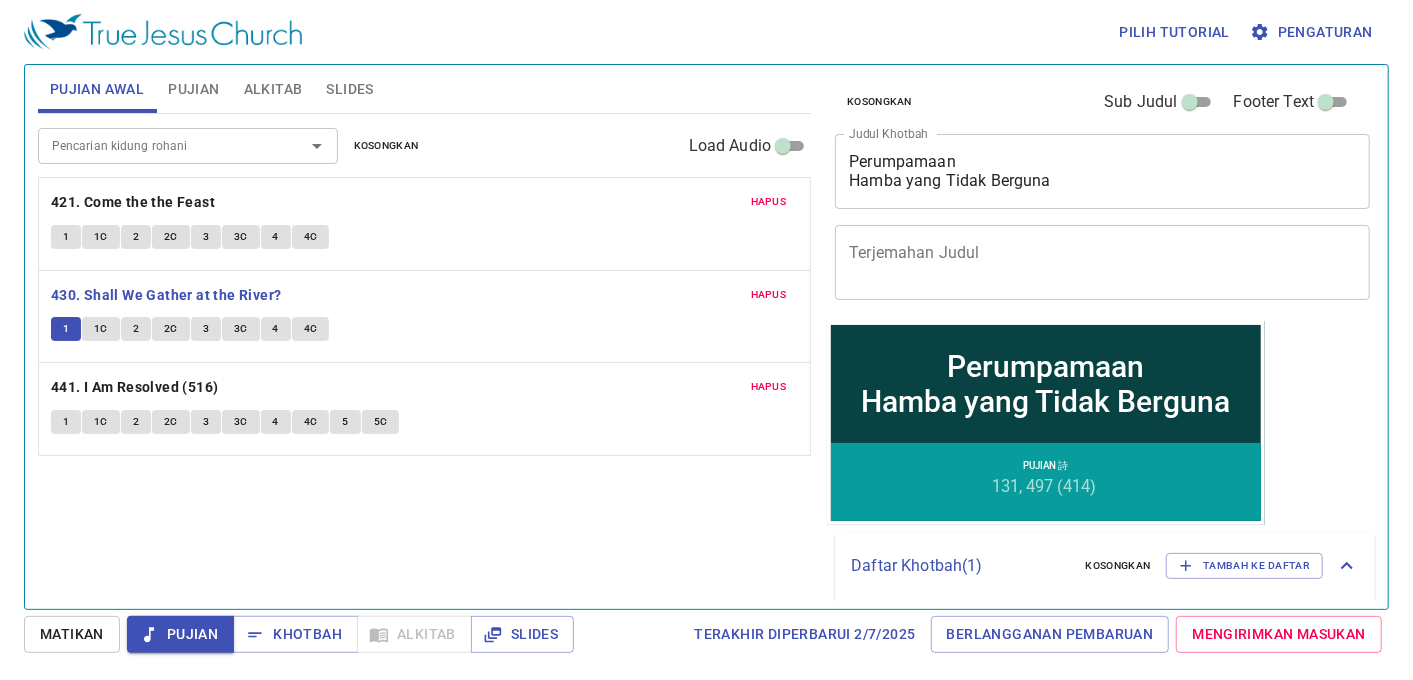 type 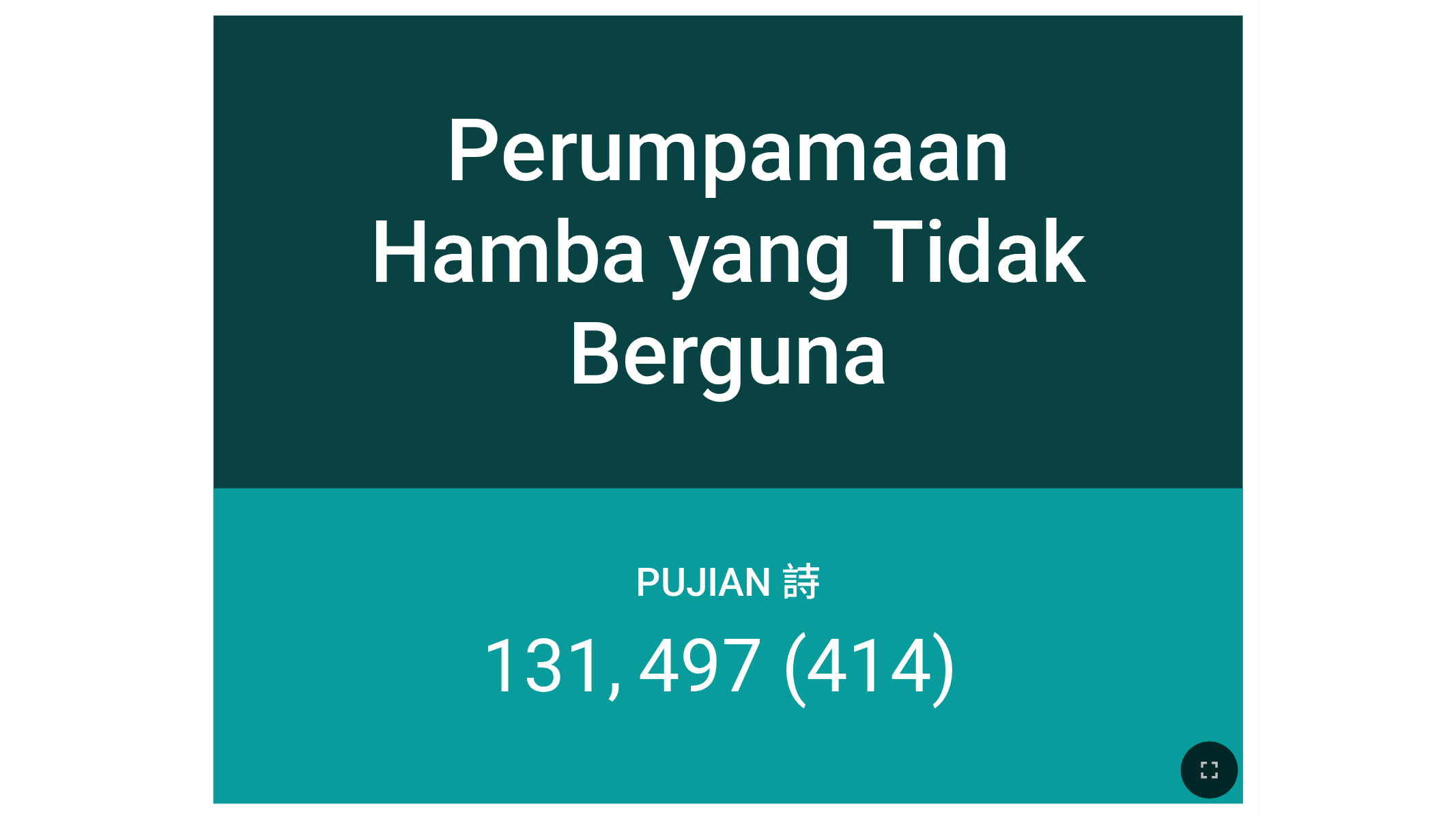 scroll, scrollTop: 0, scrollLeft: 0, axis: both 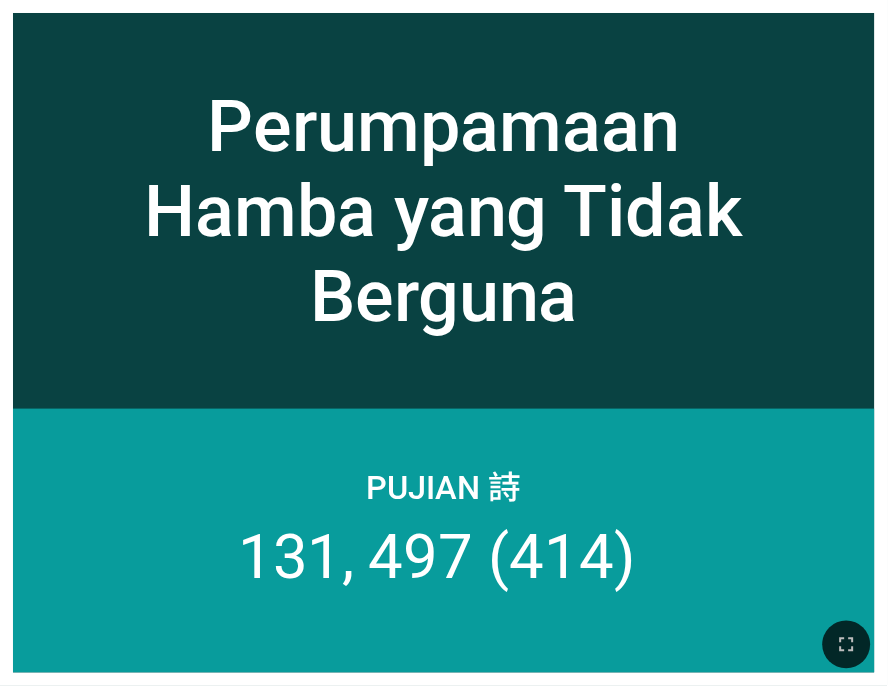 click on "Perumpamaan  Hamba yang Tidak Berguna" at bounding box center [444, 211] 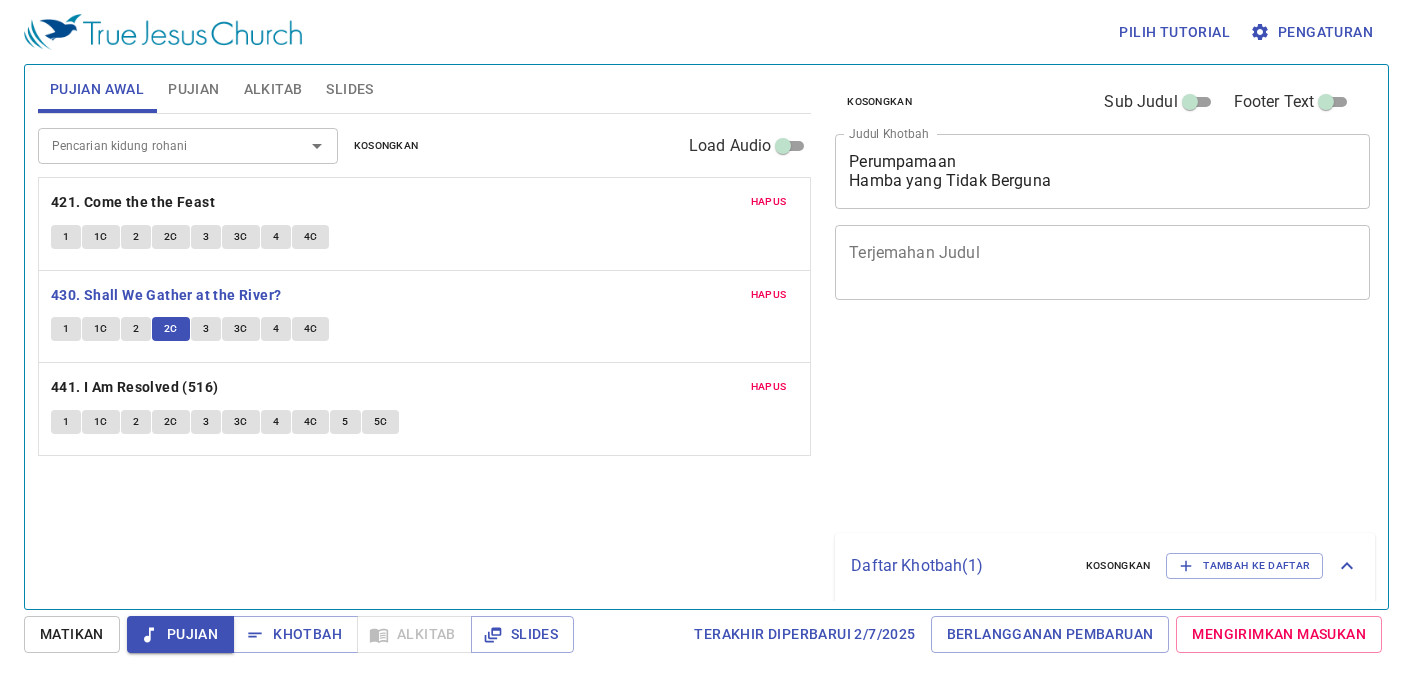 scroll, scrollTop: 0, scrollLeft: 0, axis: both 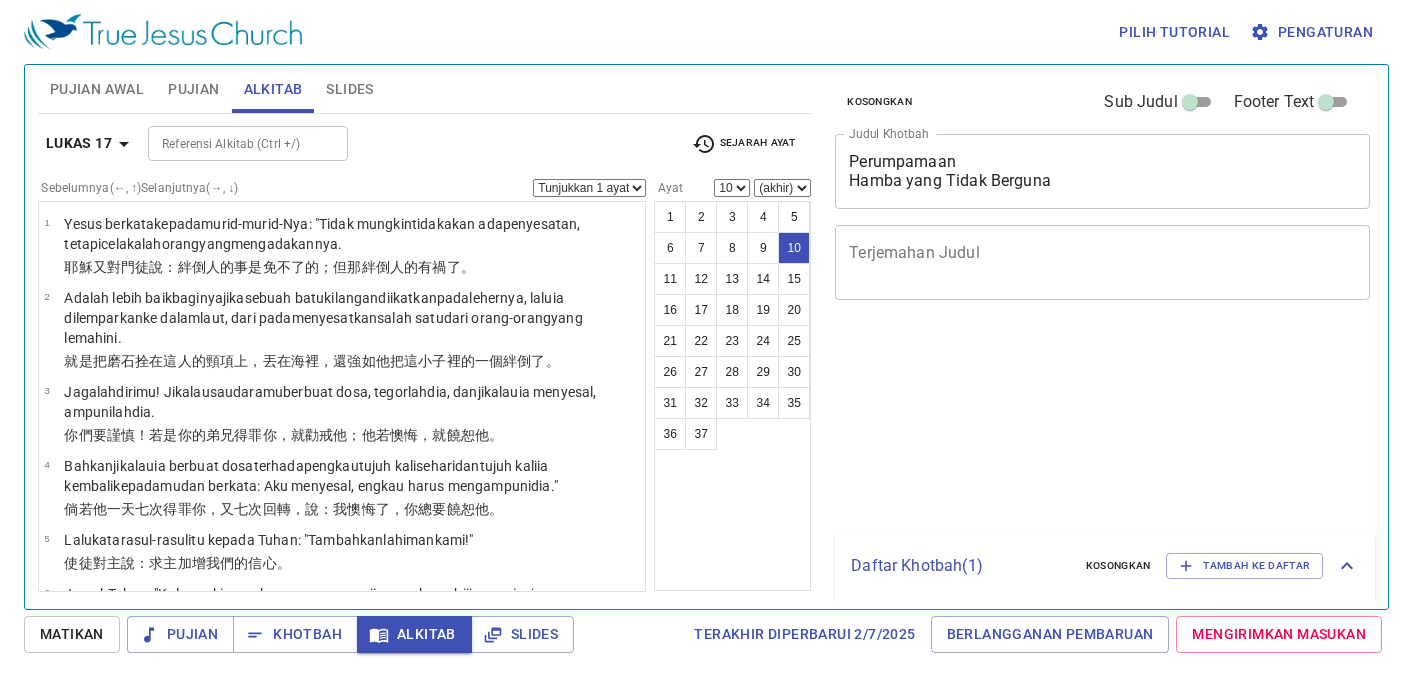 select on "10" 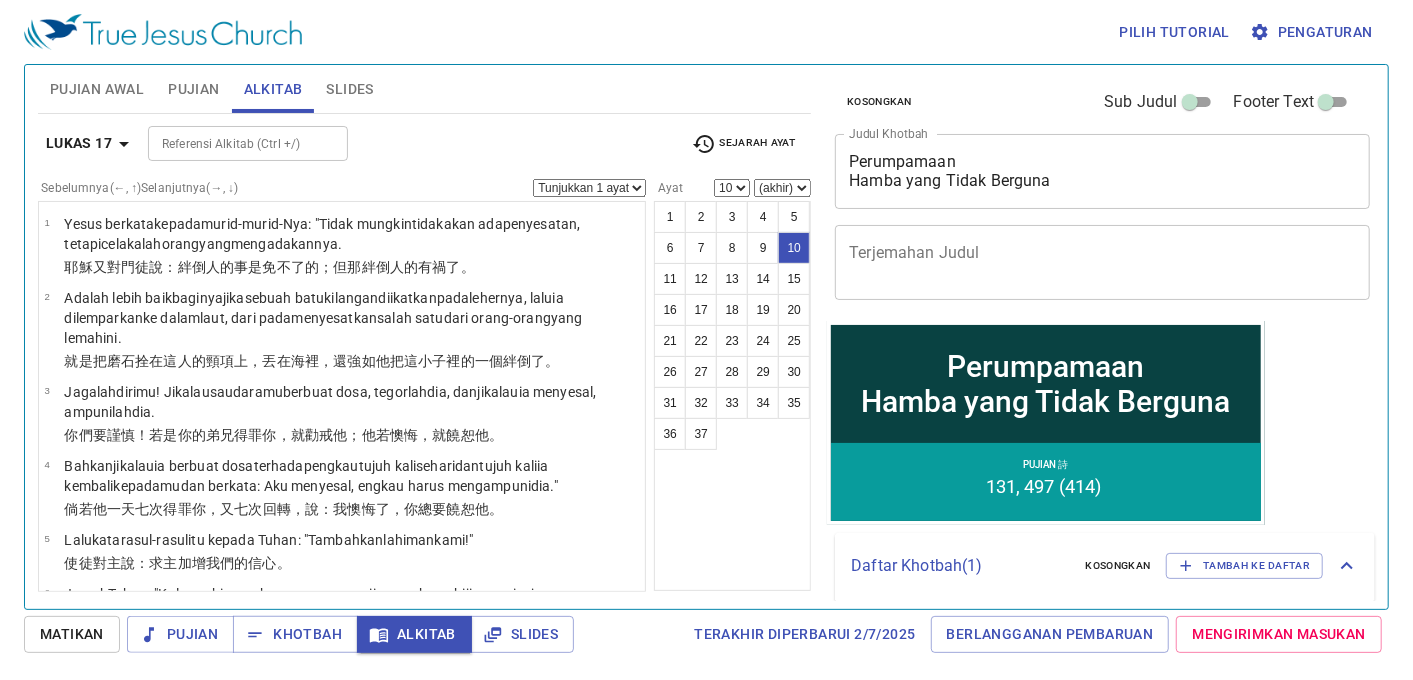 scroll, scrollTop: 566, scrollLeft: 0, axis: vertical 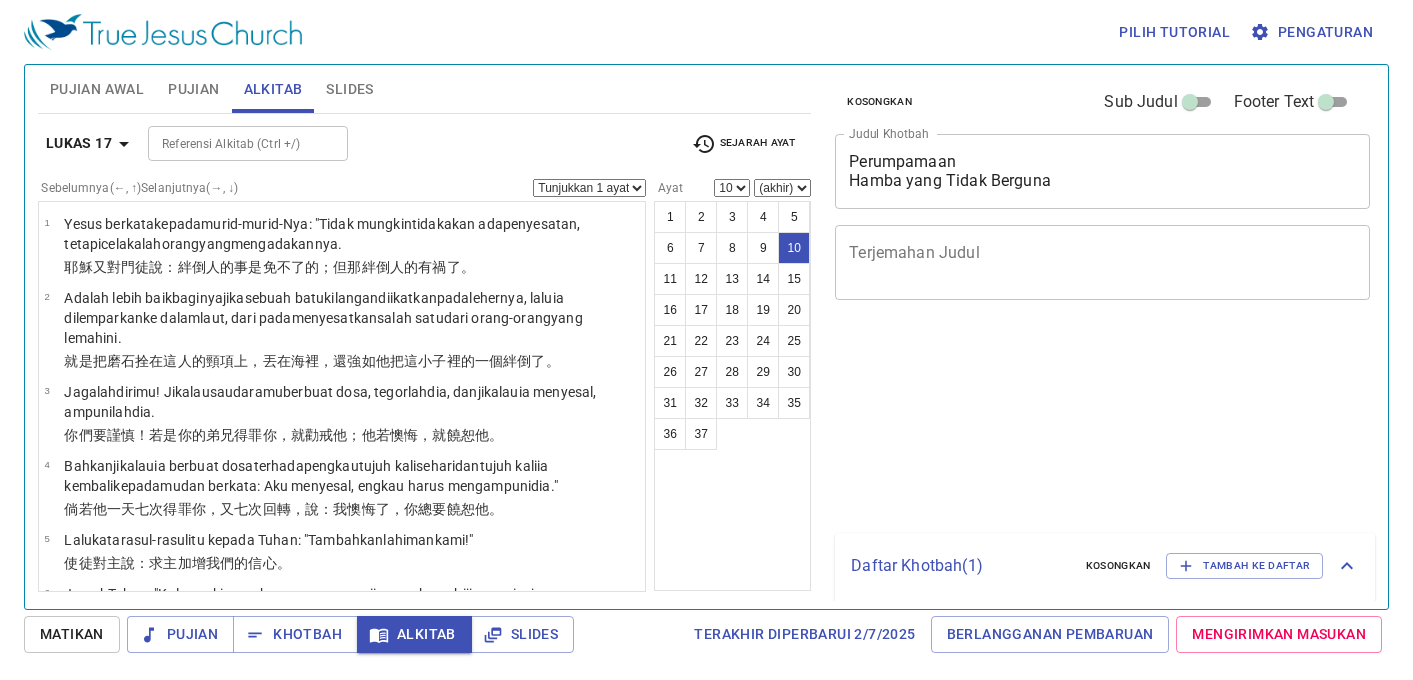 select on "10" 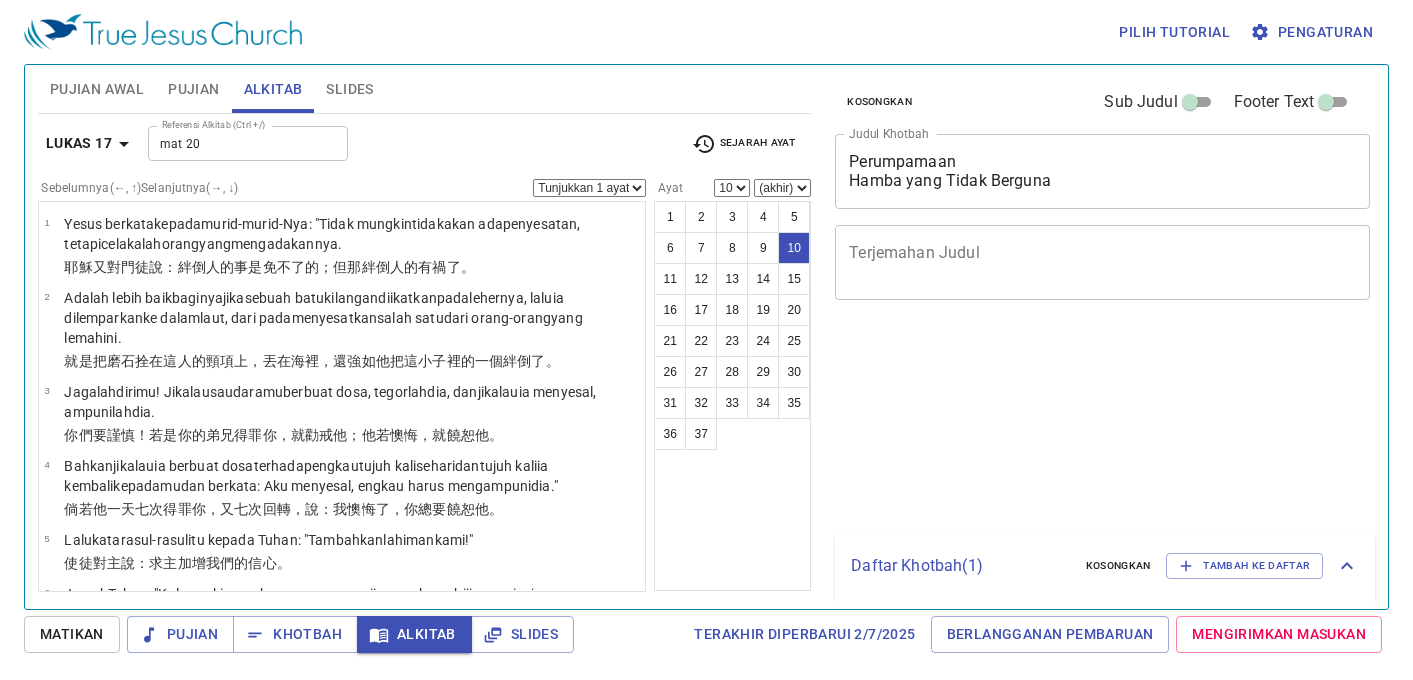 select on "10" 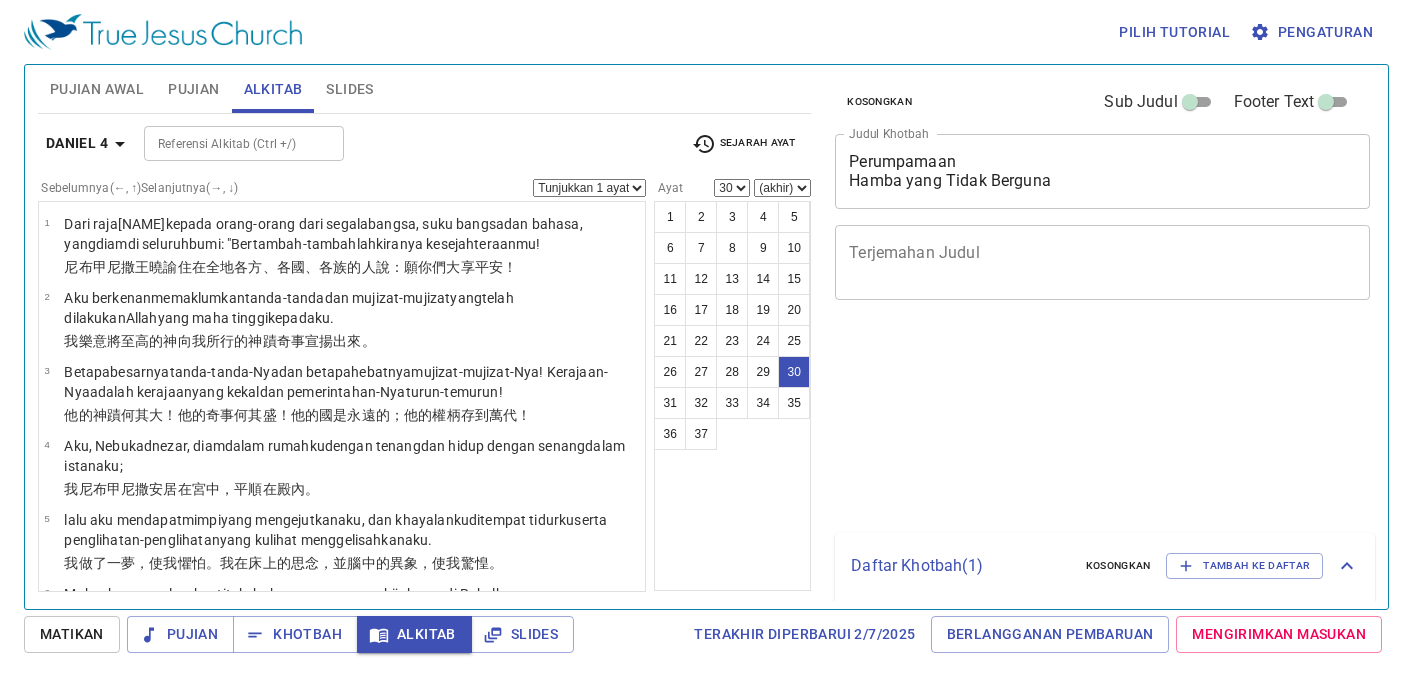 select on "30" 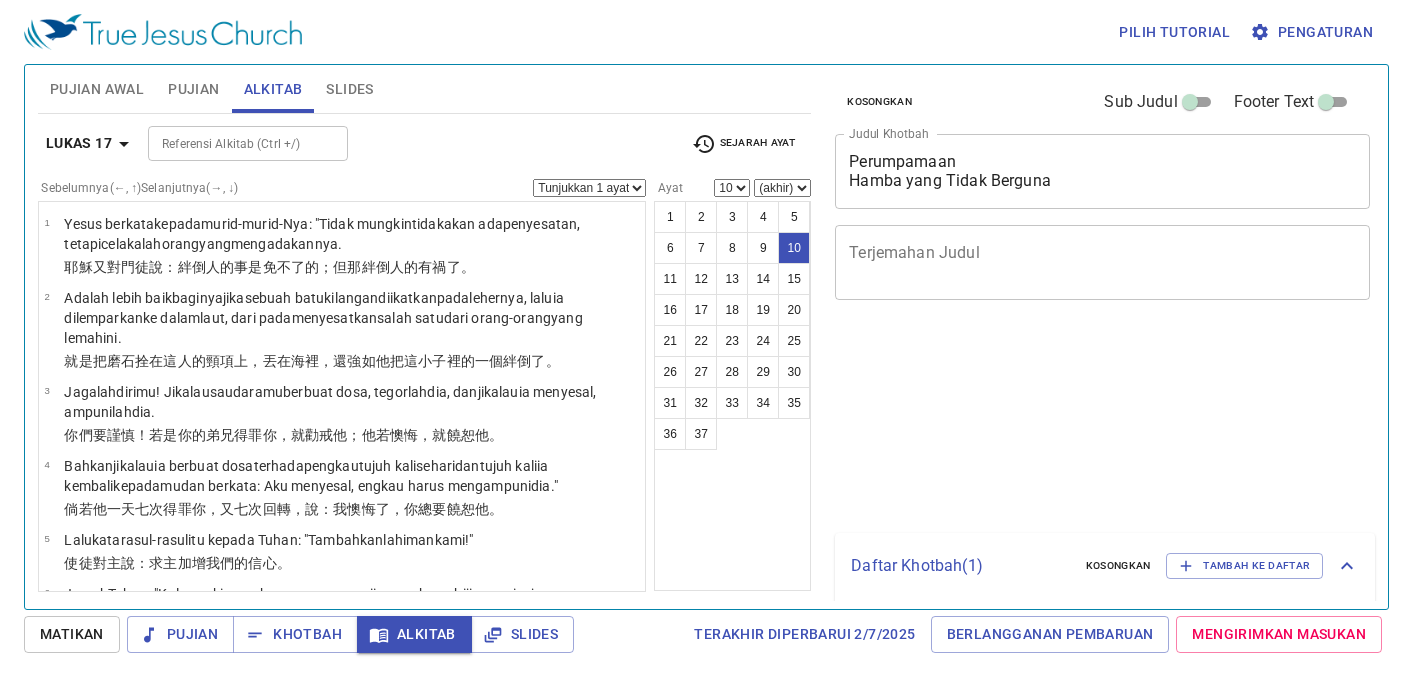 select on "10" 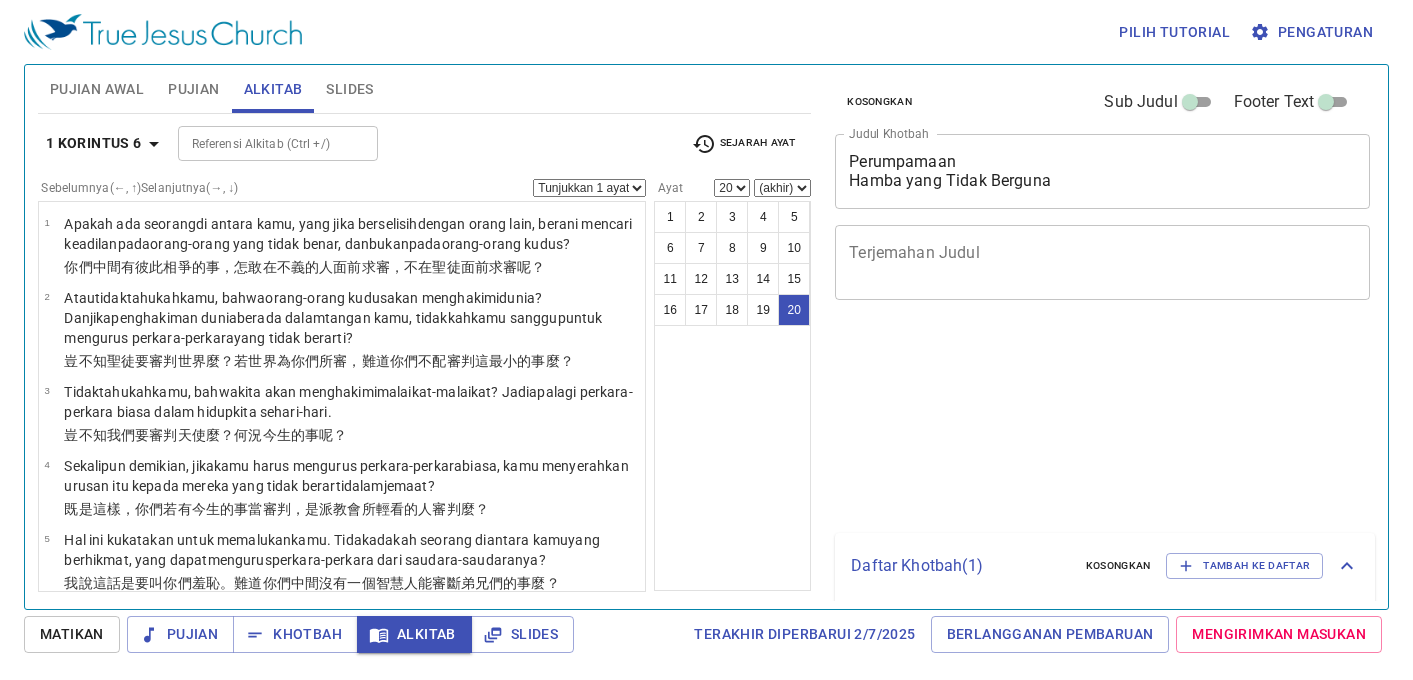 select on "20" 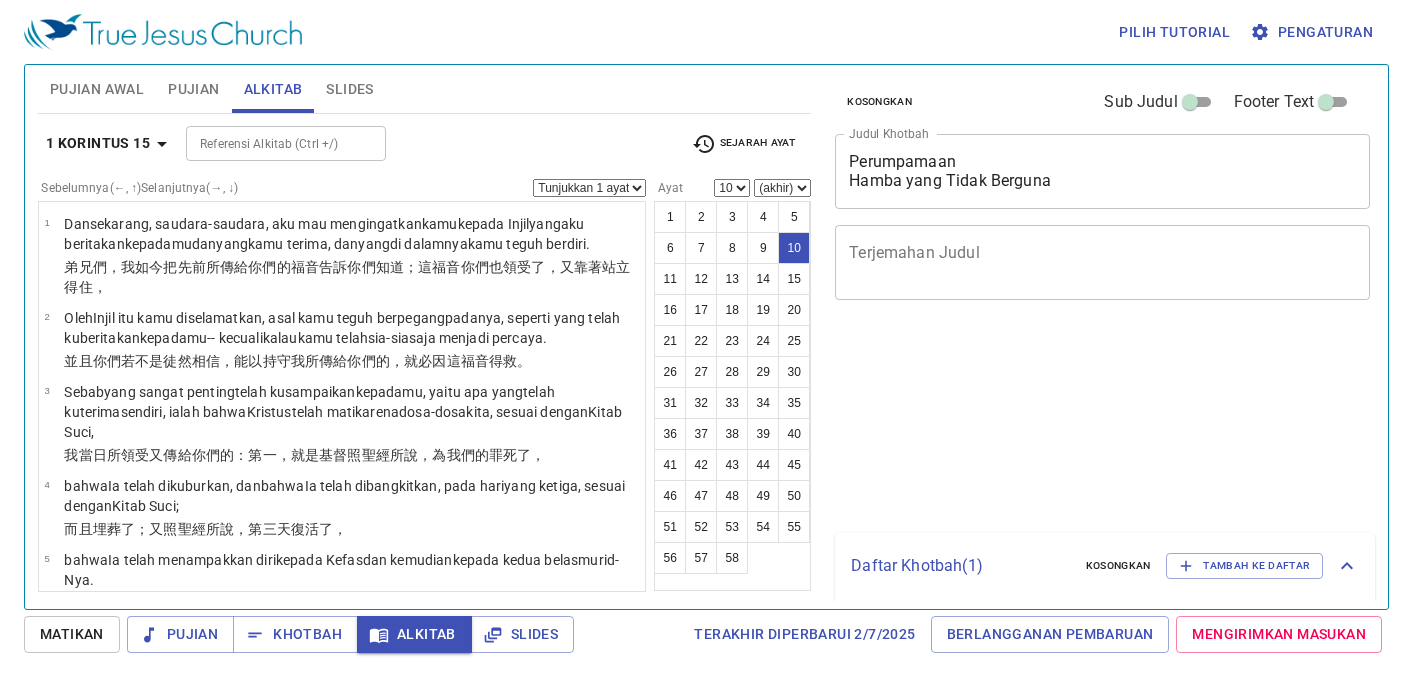select on "10" 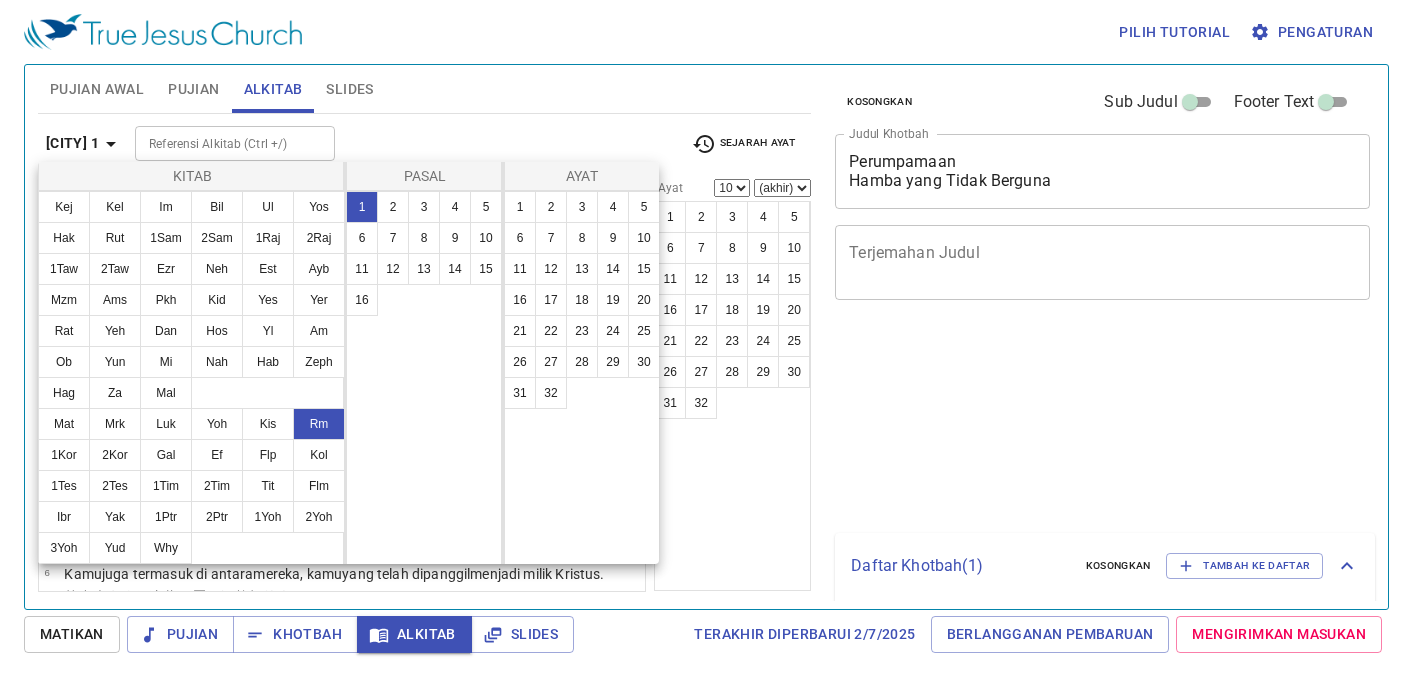 select on "10" 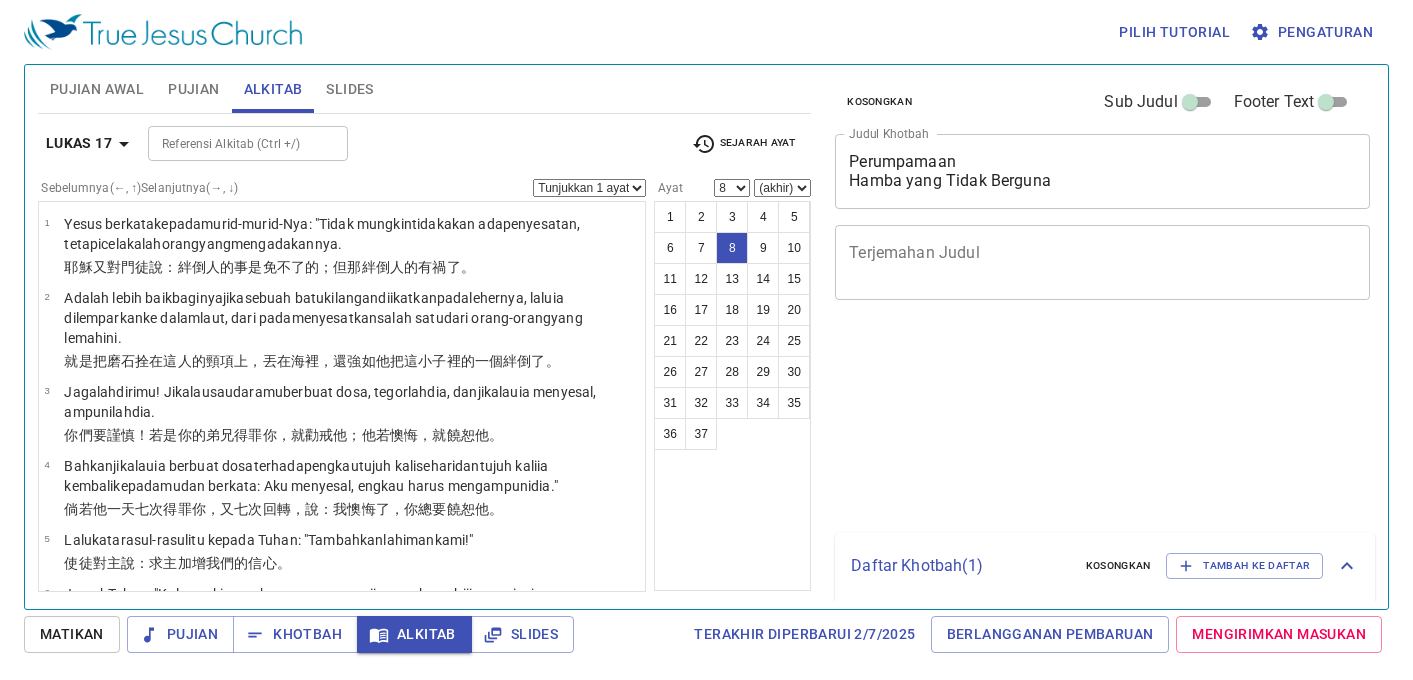 scroll, scrollTop: 0, scrollLeft: 0, axis: both 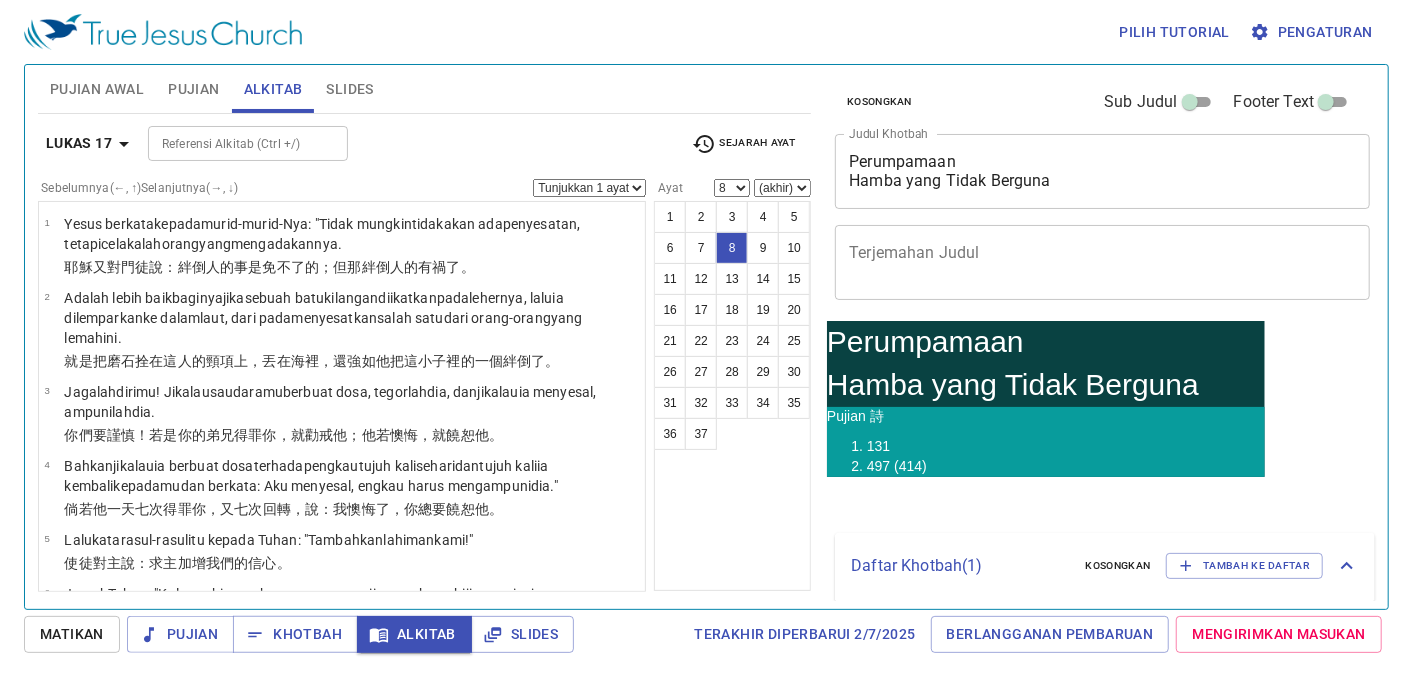 click on ""Siapa  di antara  kamu  yang mempunyai  seorang hamba  yang membajak  atau  menggembalakan ternak  baginya, akan berkata  kepada hamba itu , setelah  ia  pulang  dari  ladang : Mari  segera  makan  !" at bounding box center [351, 729] 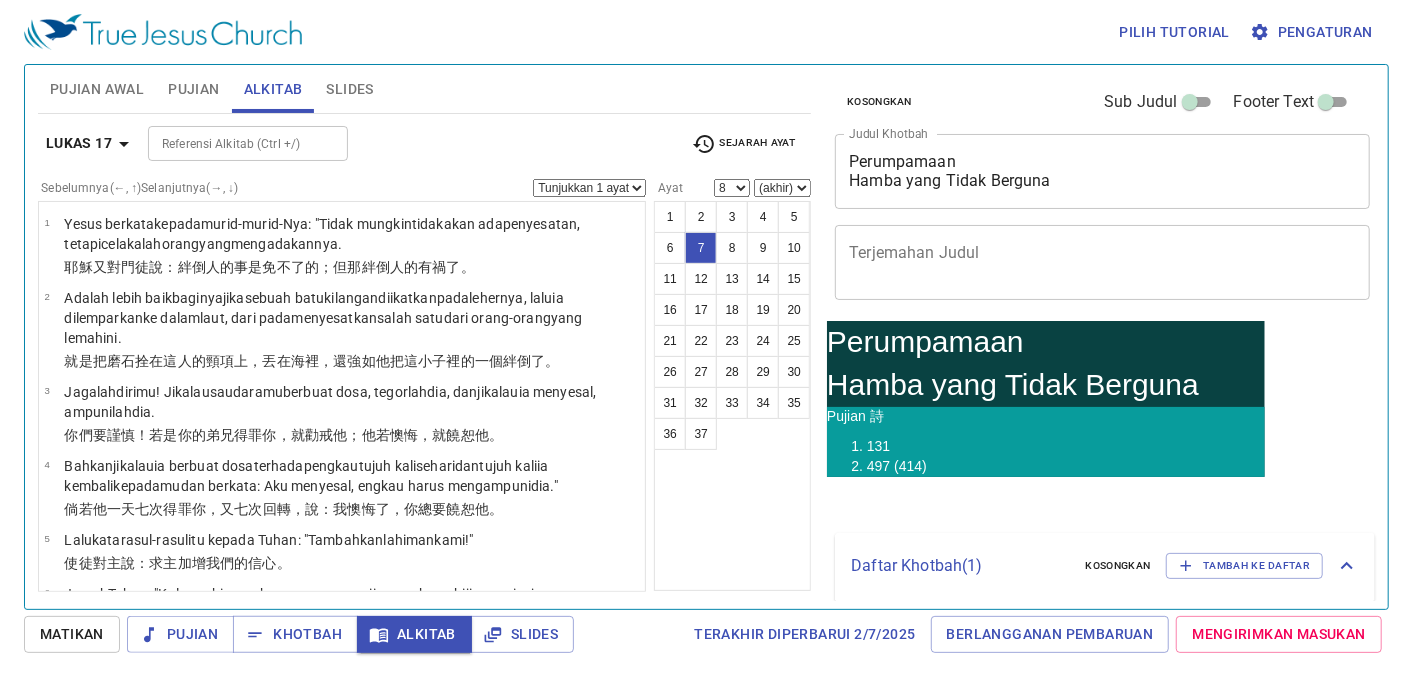 select on "7" 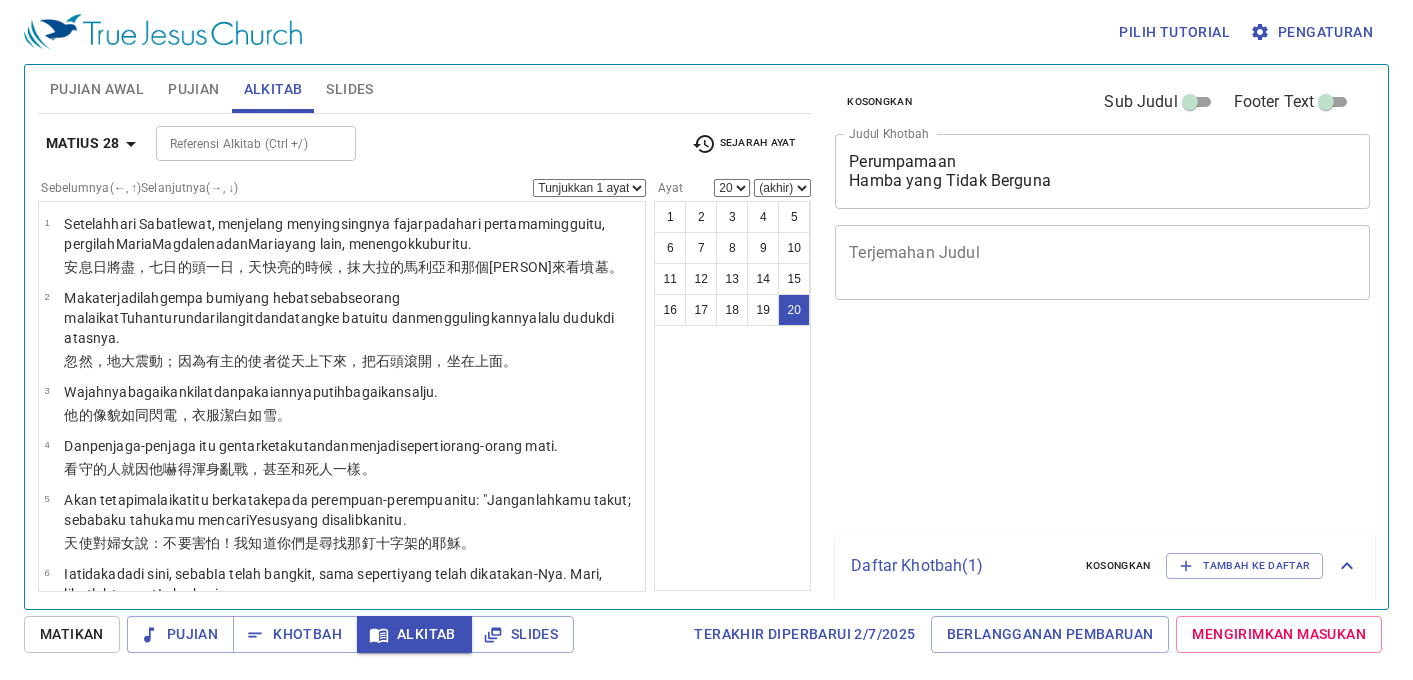 select on "20" 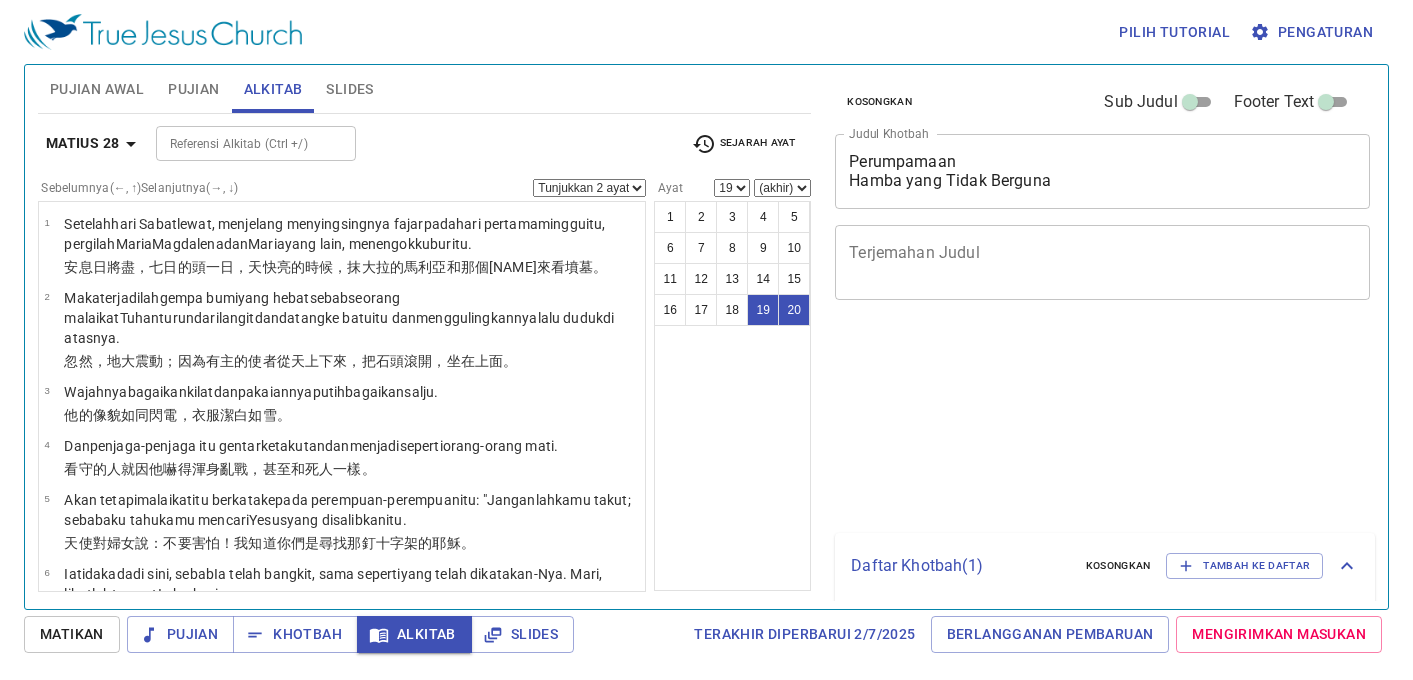 select on "2" 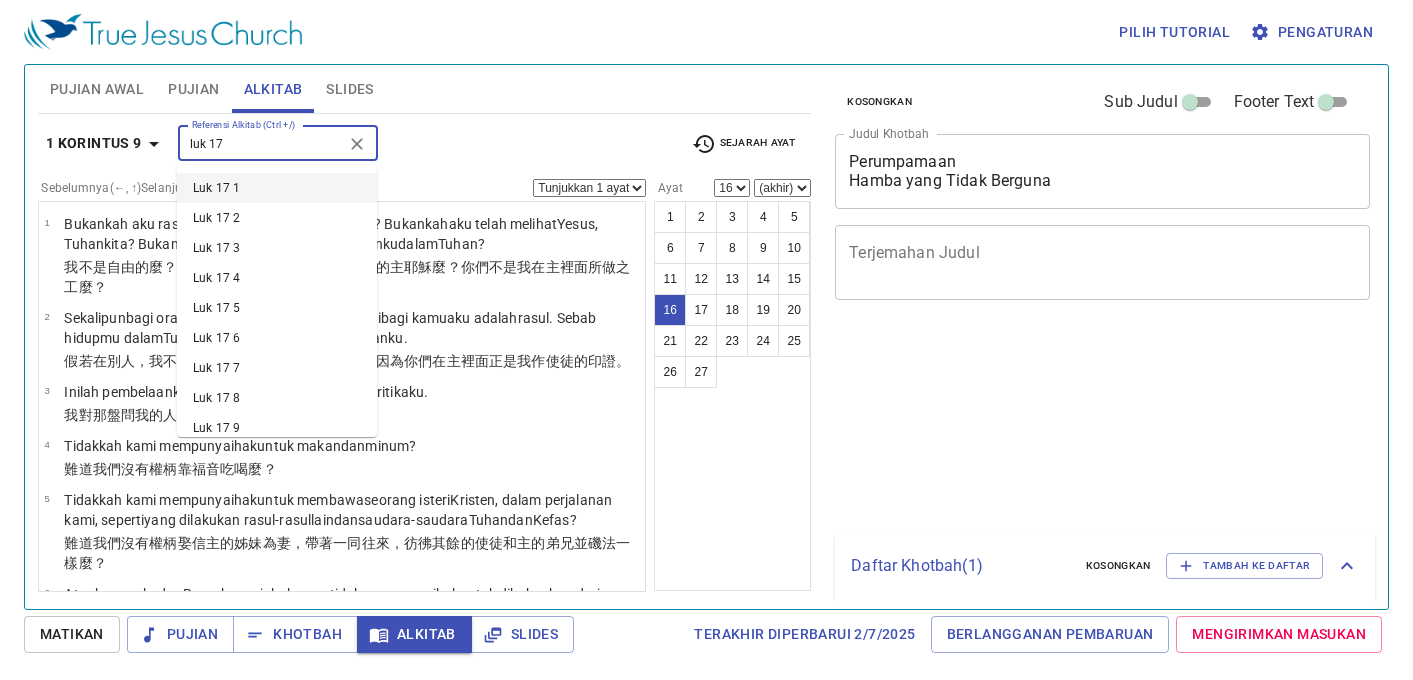 select on "16" 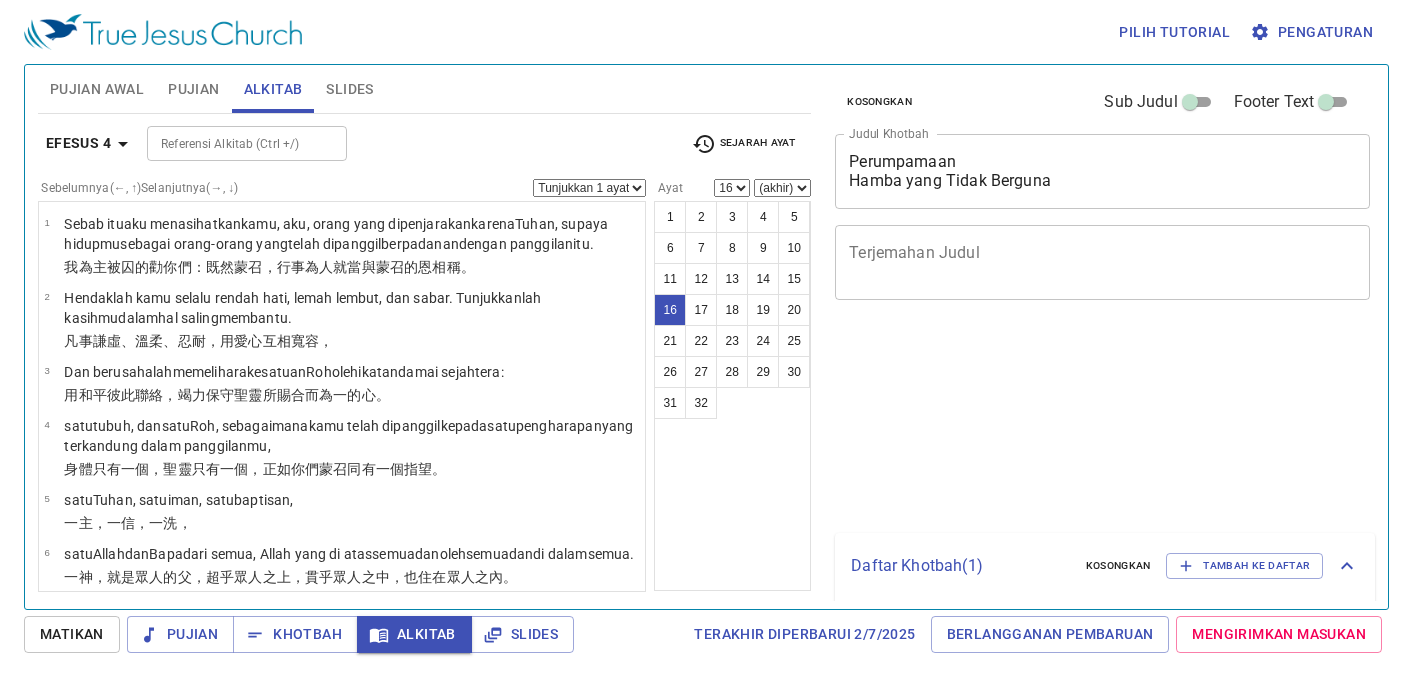 select on "16" 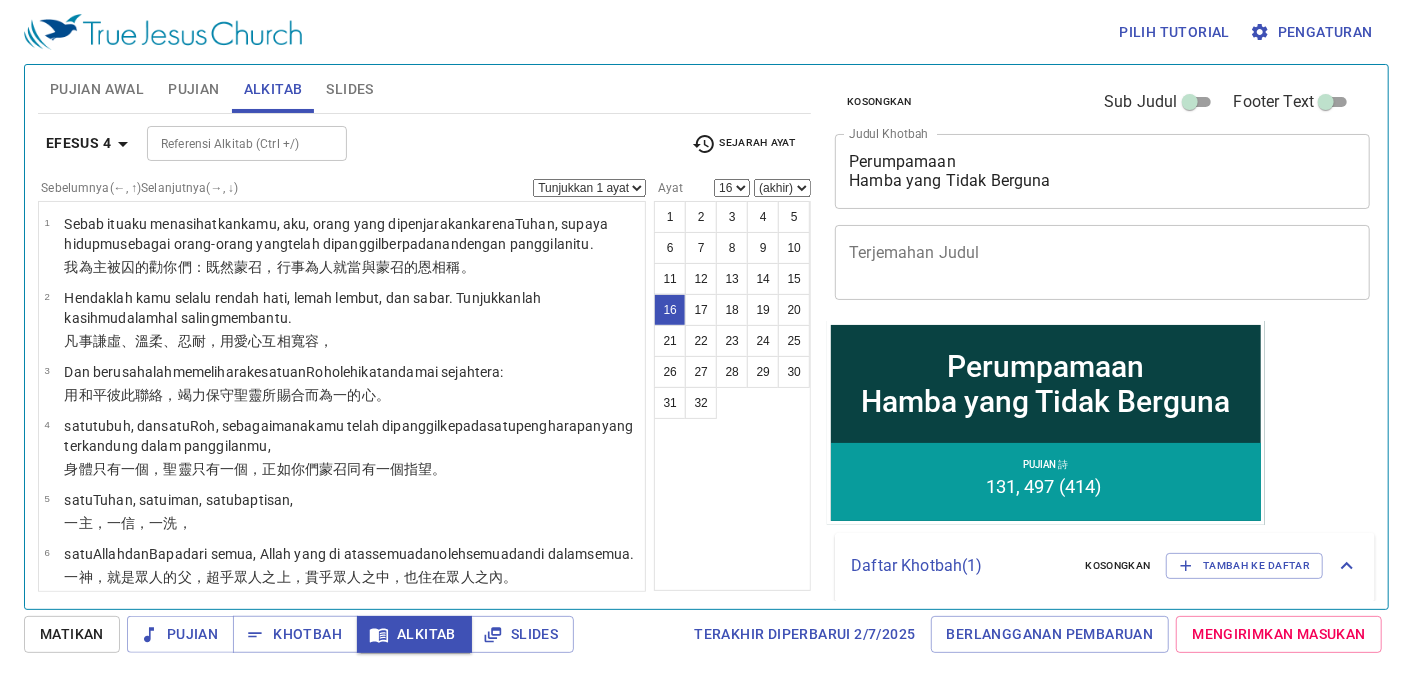 scroll, scrollTop: 1000, scrollLeft: 0, axis: vertical 